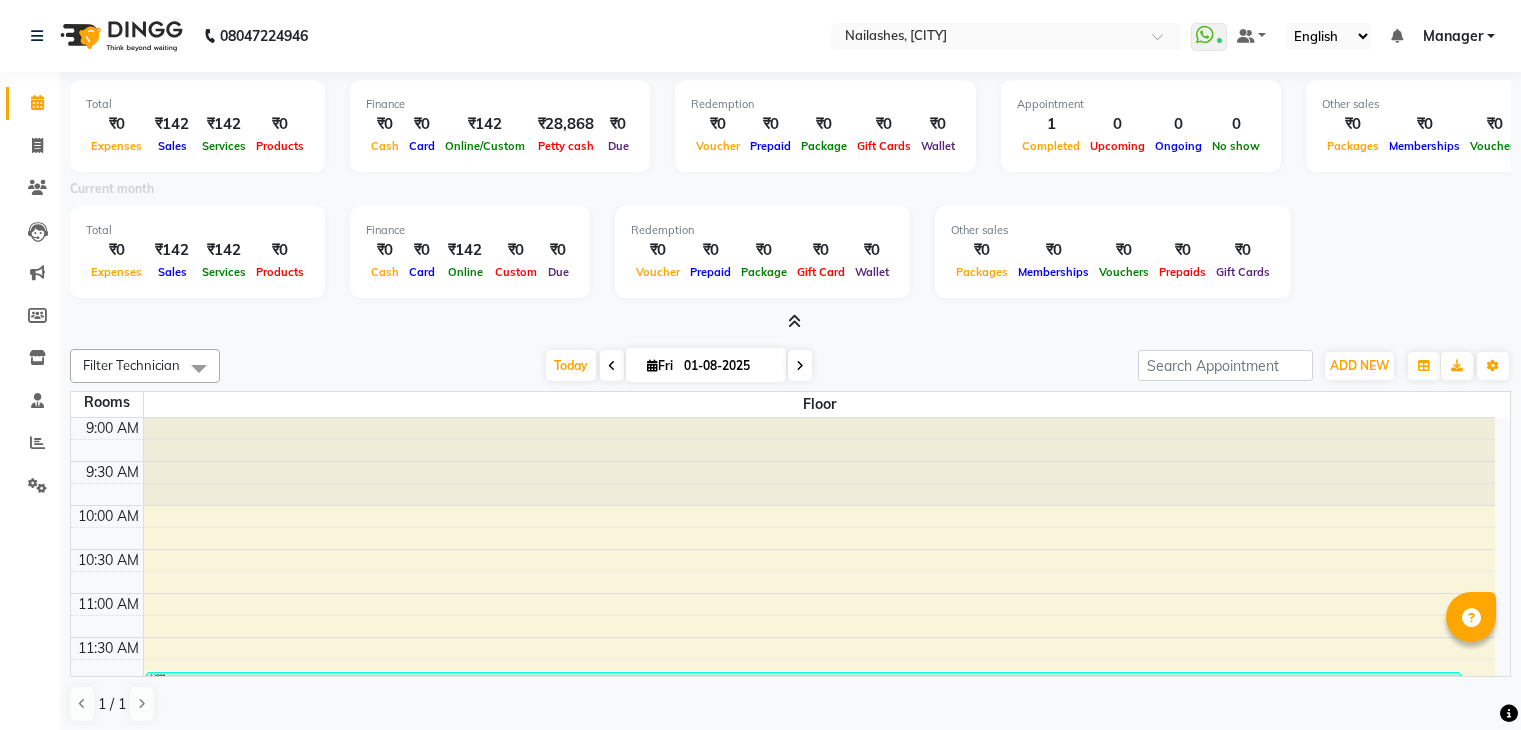 scroll, scrollTop: 5, scrollLeft: 0, axis: vertical 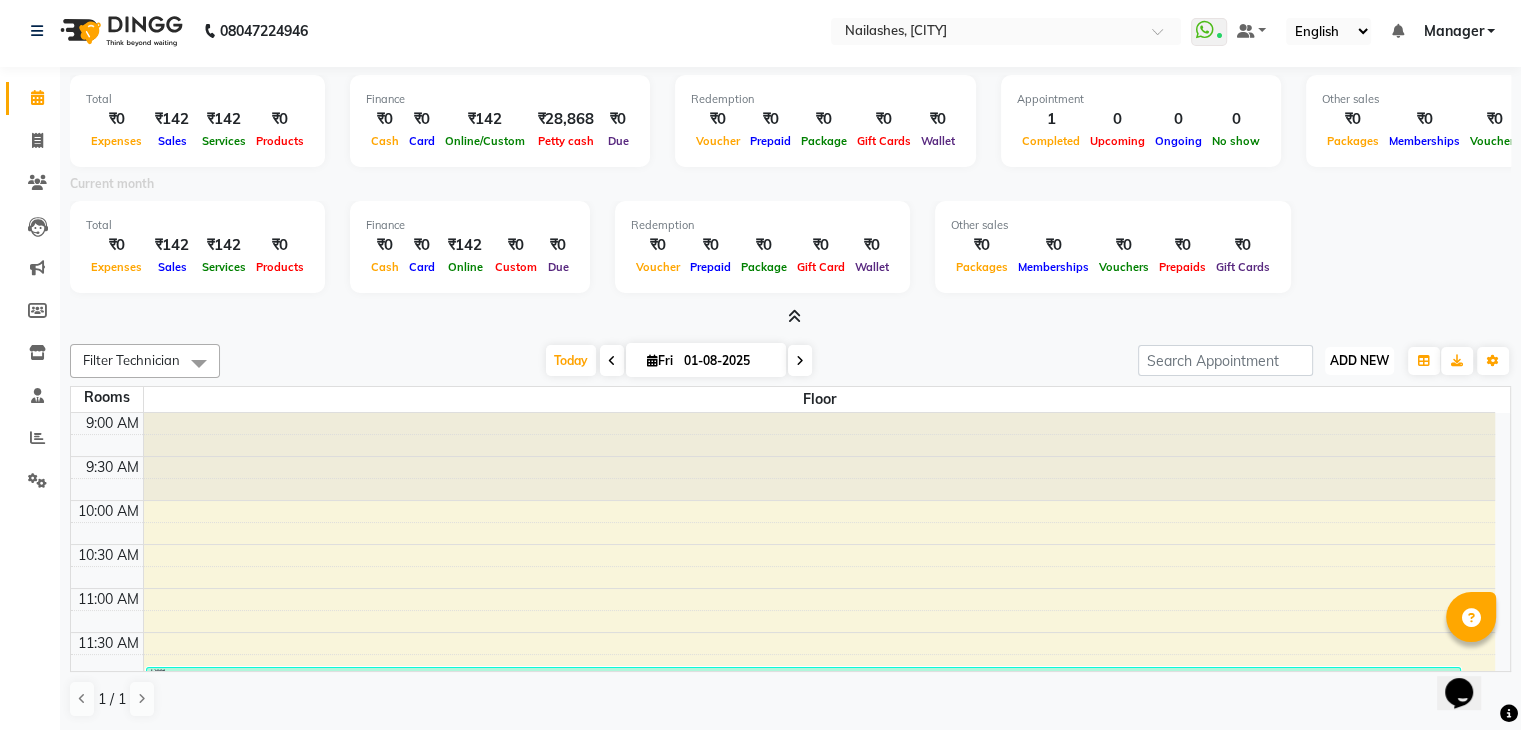 click on "ADD NEW" at bounding box center (1359, 360) 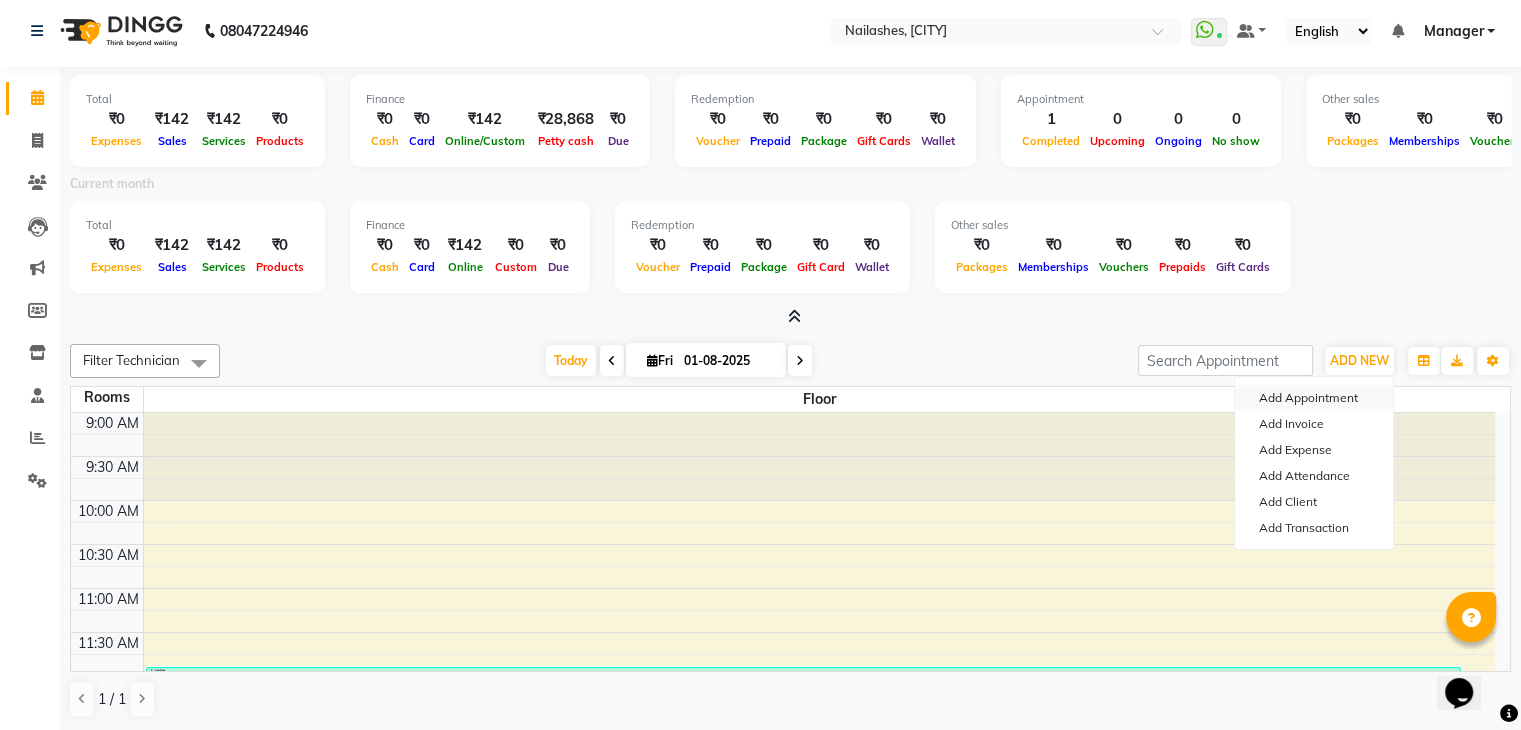 click on "Add Appointment" at bounding box center [1314, 398] 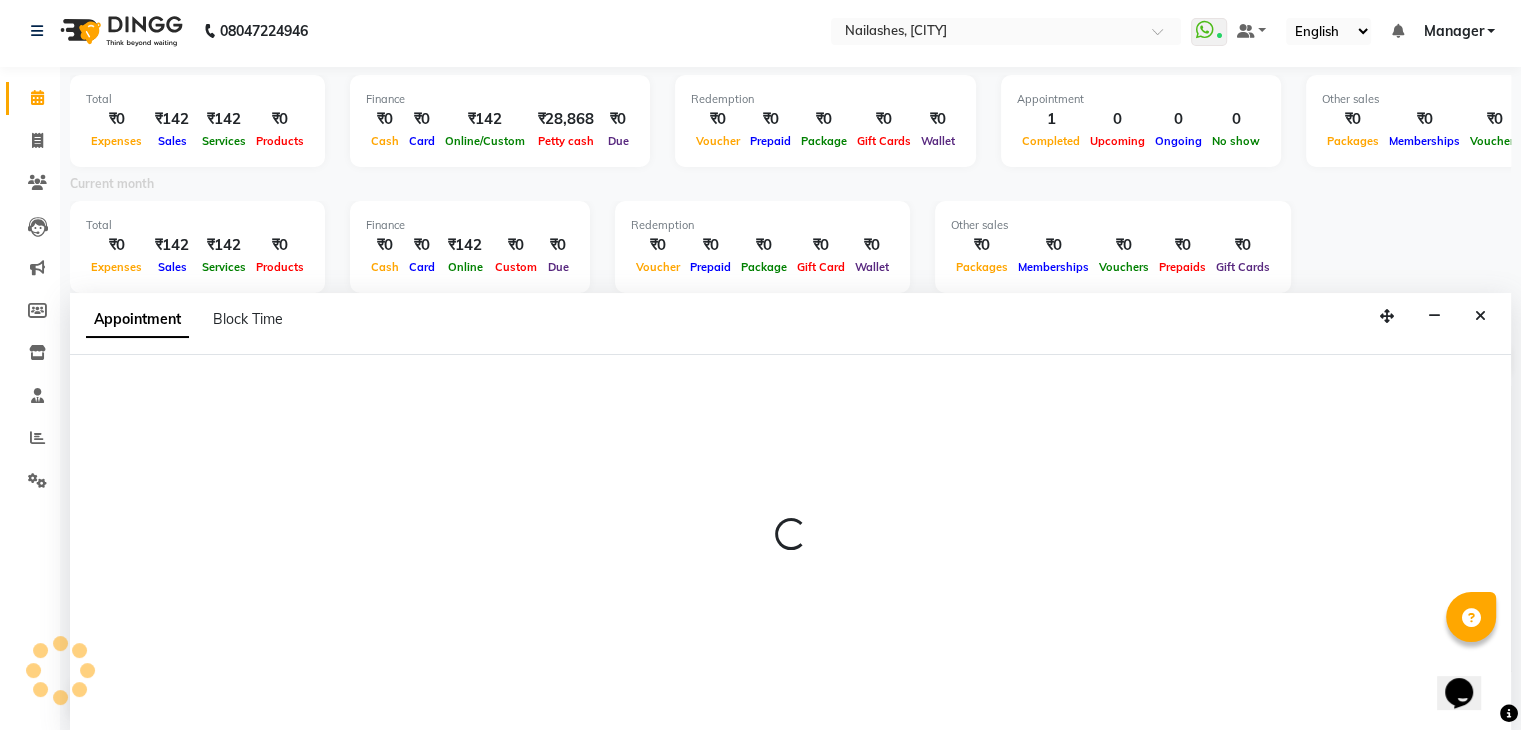 select on "tentative" 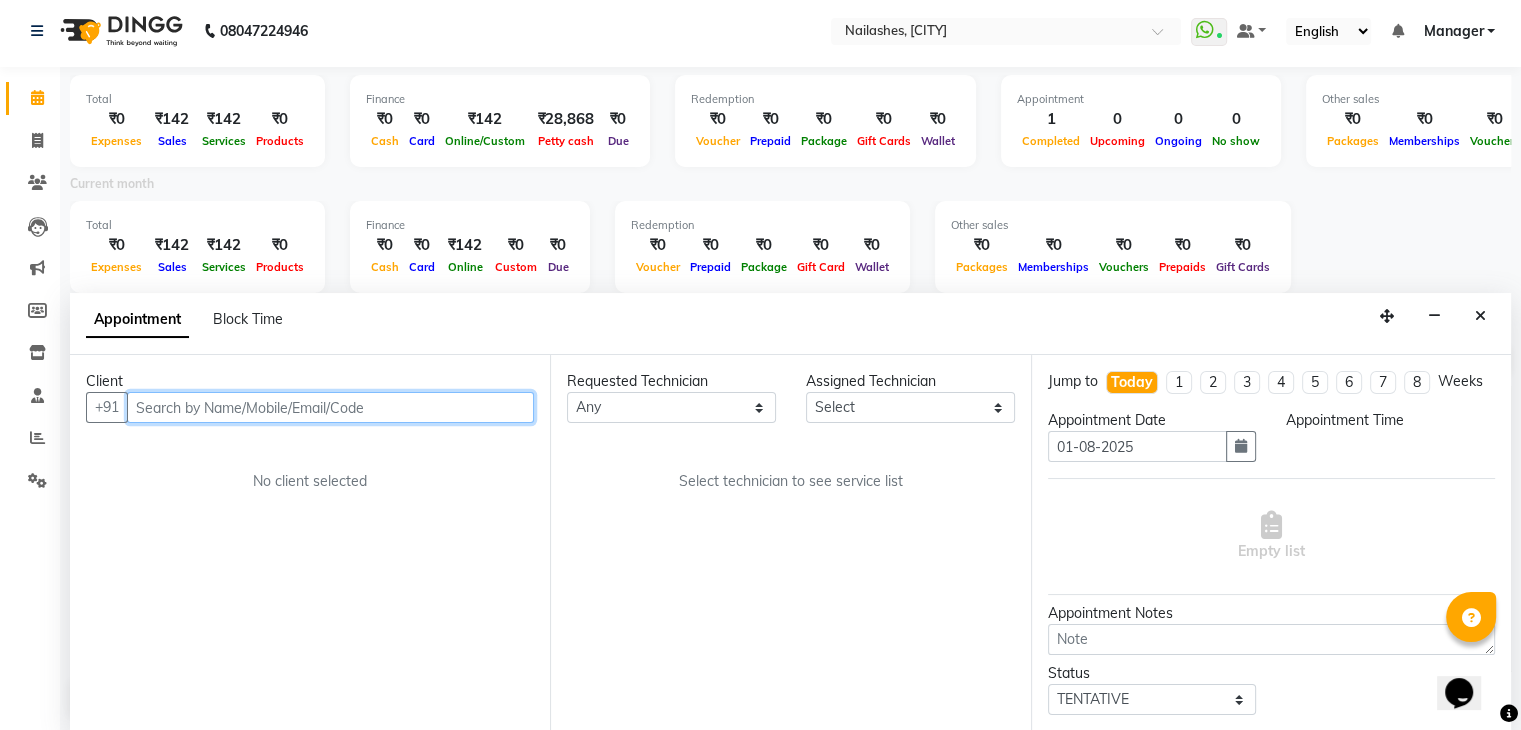 select on "600" 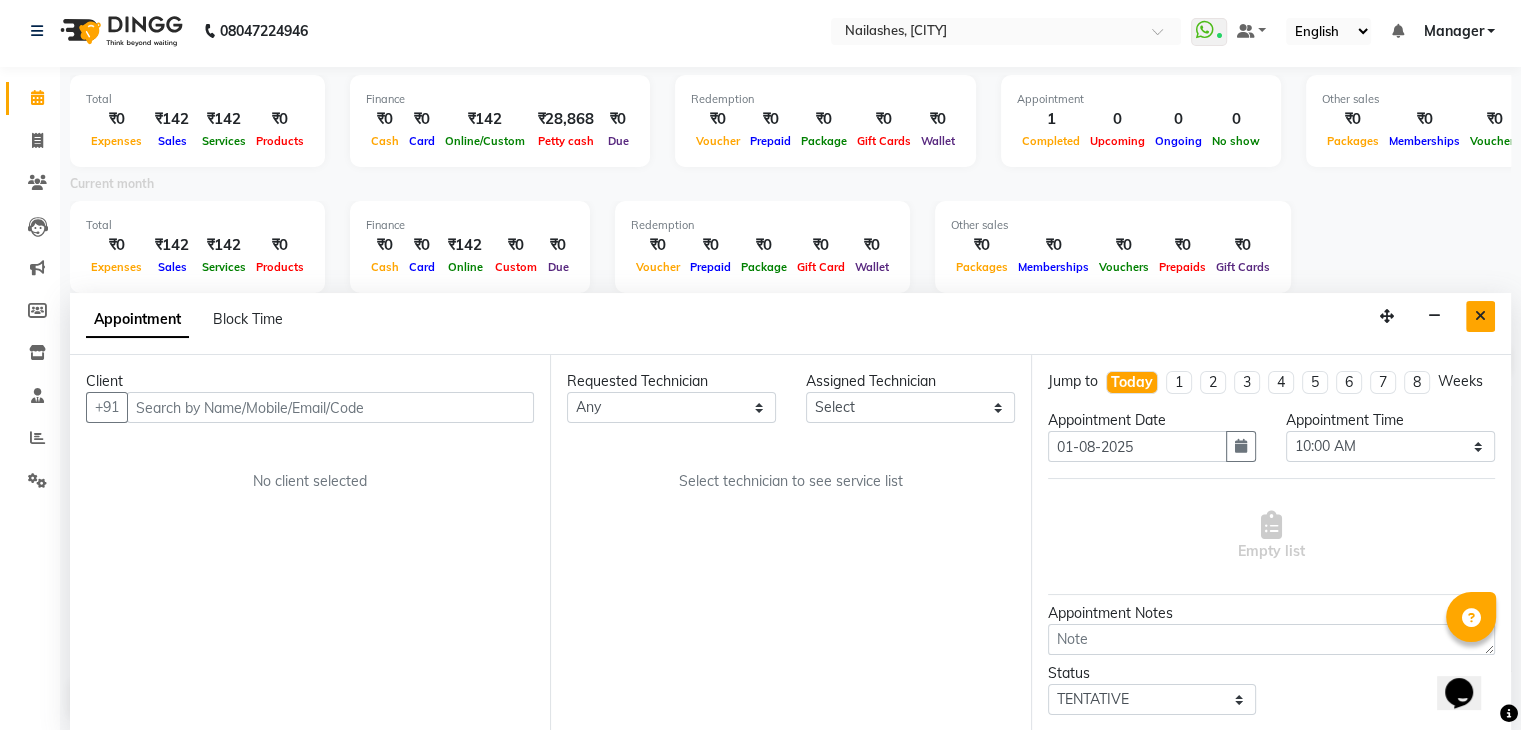 click at bounding box center [1480, 316] 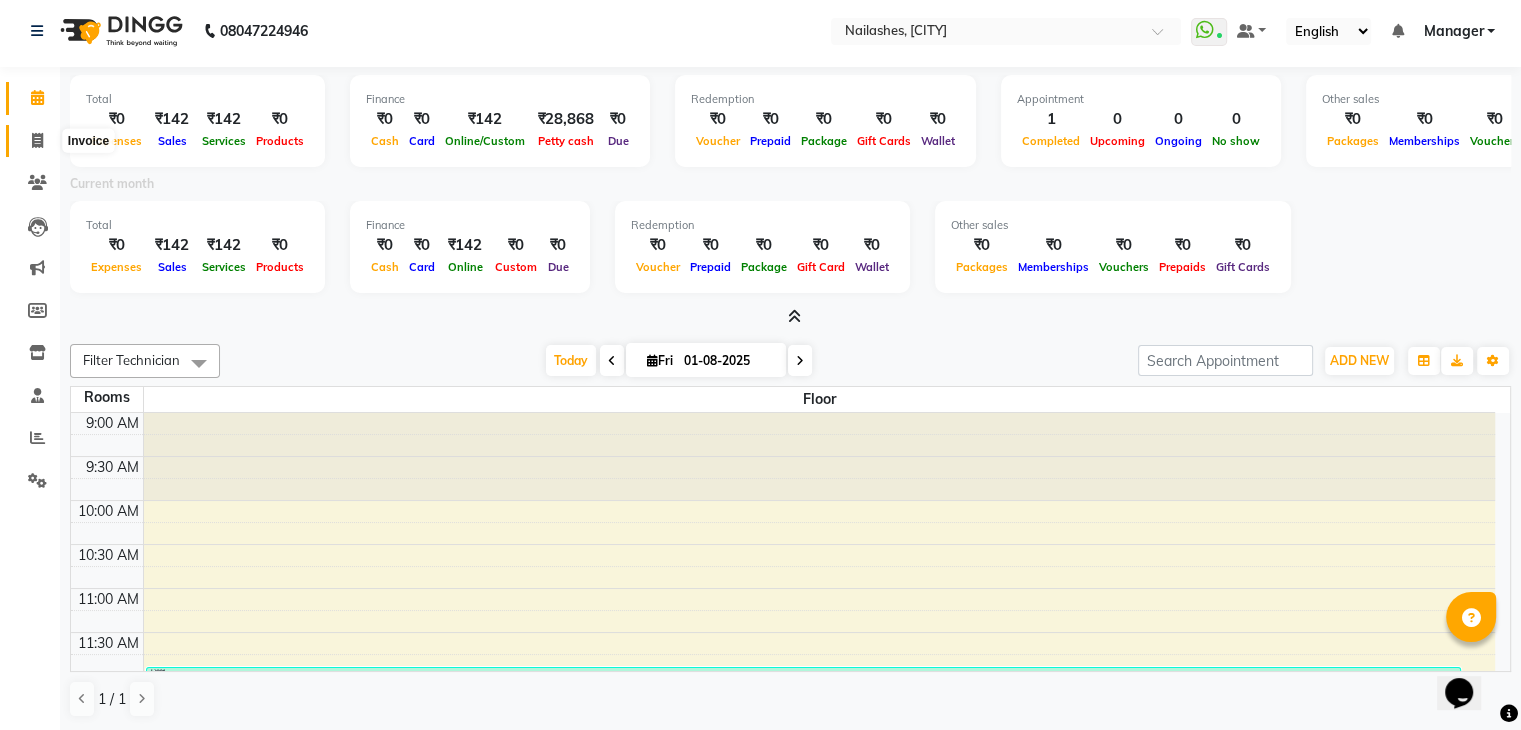 click 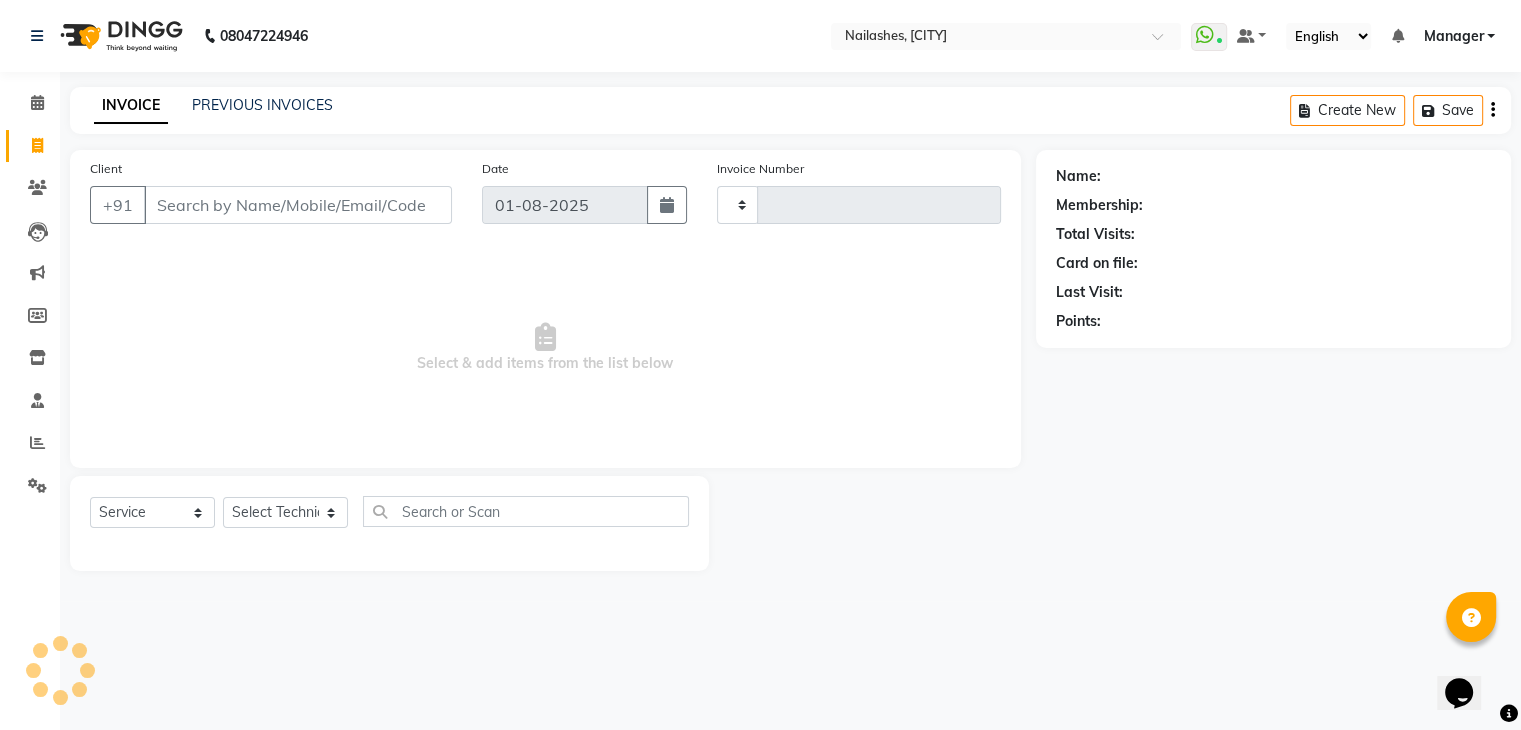 scroll, scrollTop: 0, scrollLeft: 0, axis: both 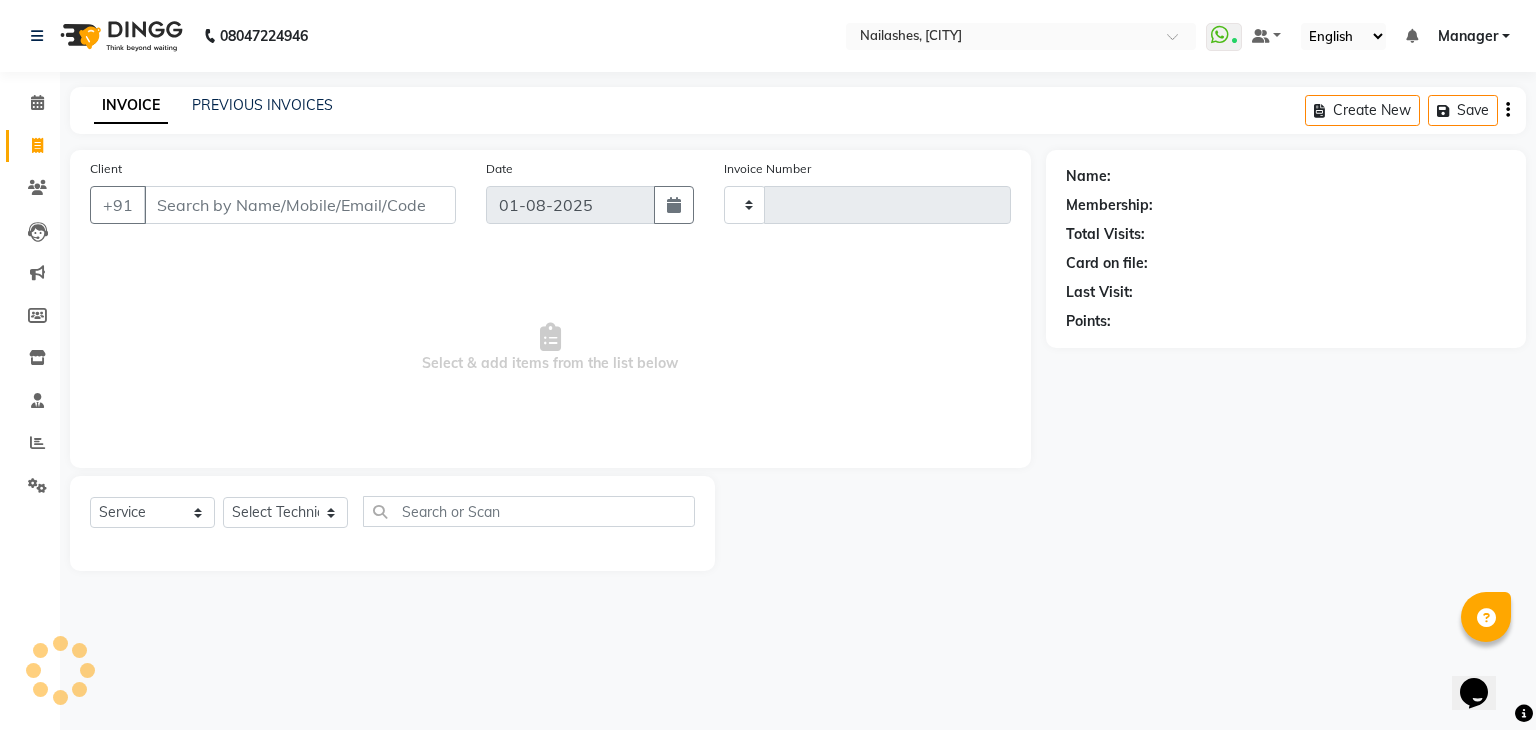 type on "0691" 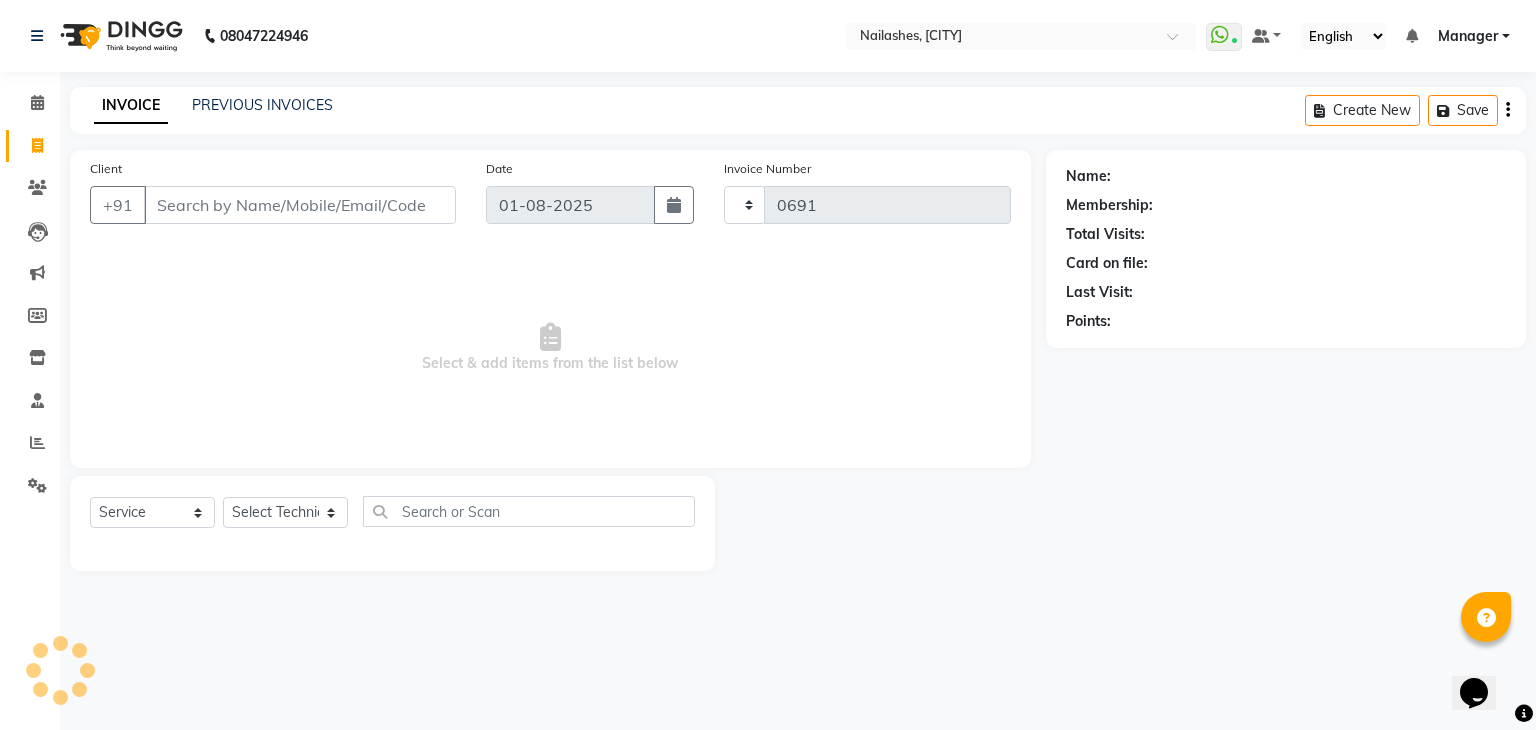 select on "6318" 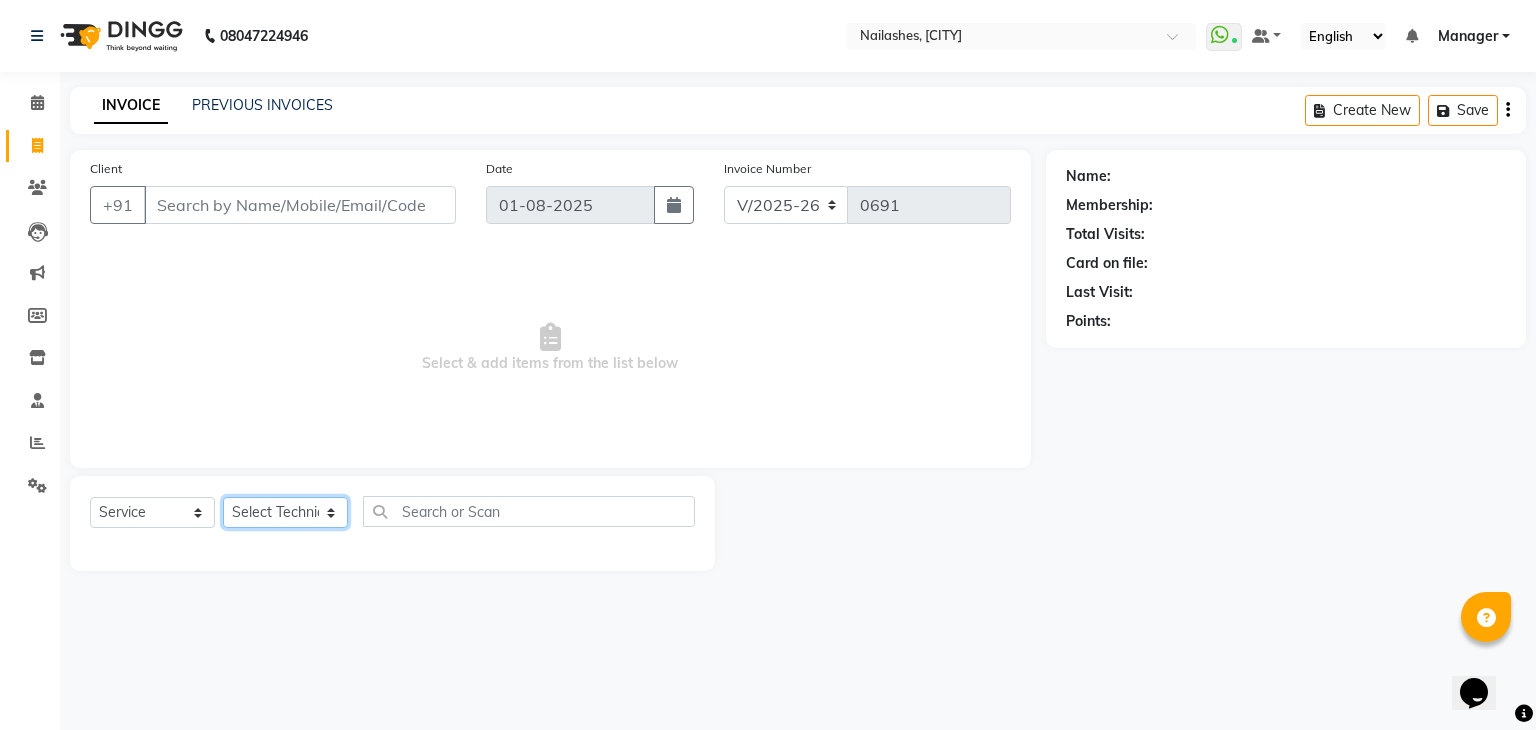 click on "Select Technician [NAME] Manager [NAME] [NAME] [NAME] [NAME] [NAME] [NAME] [NAME] [NAME] [NAME]" 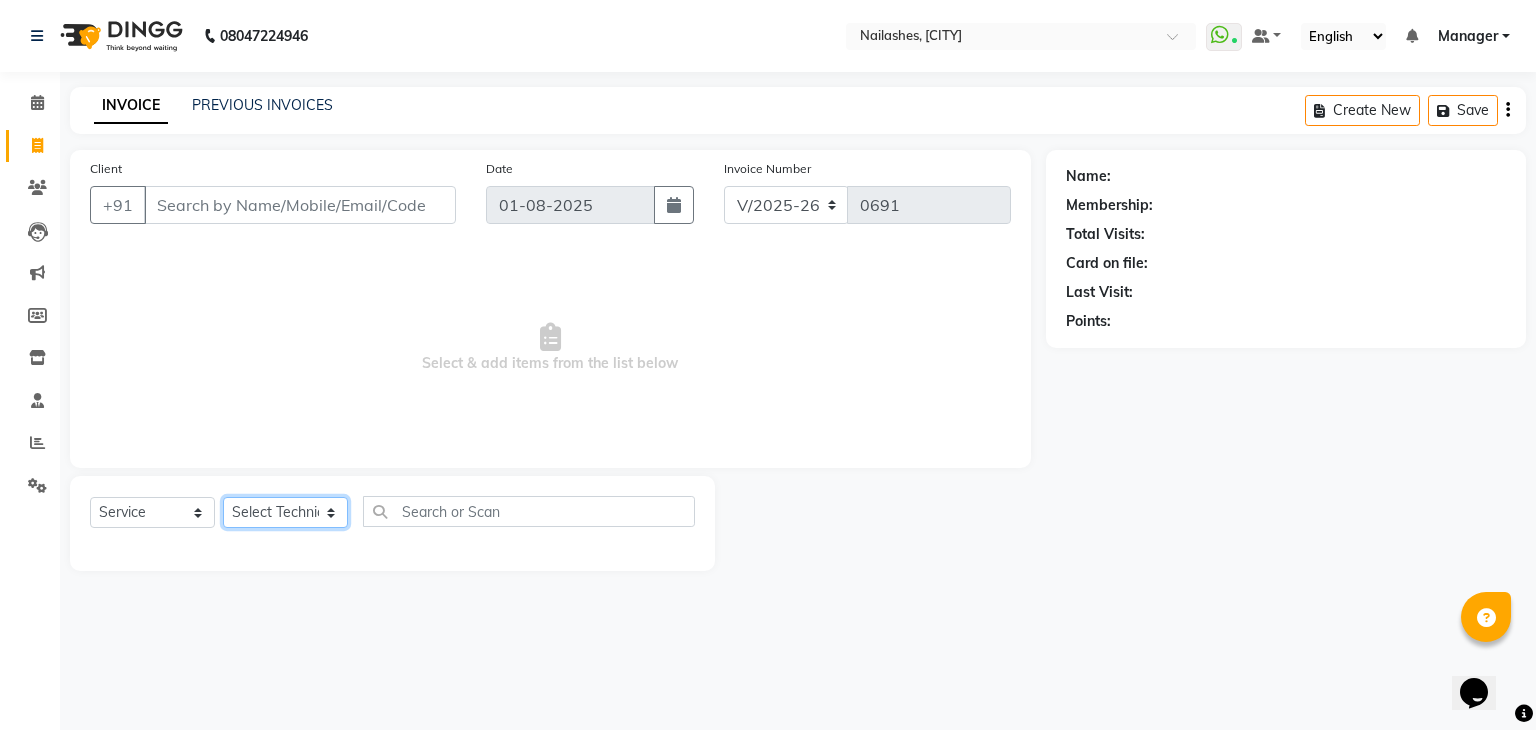 select on "48042" 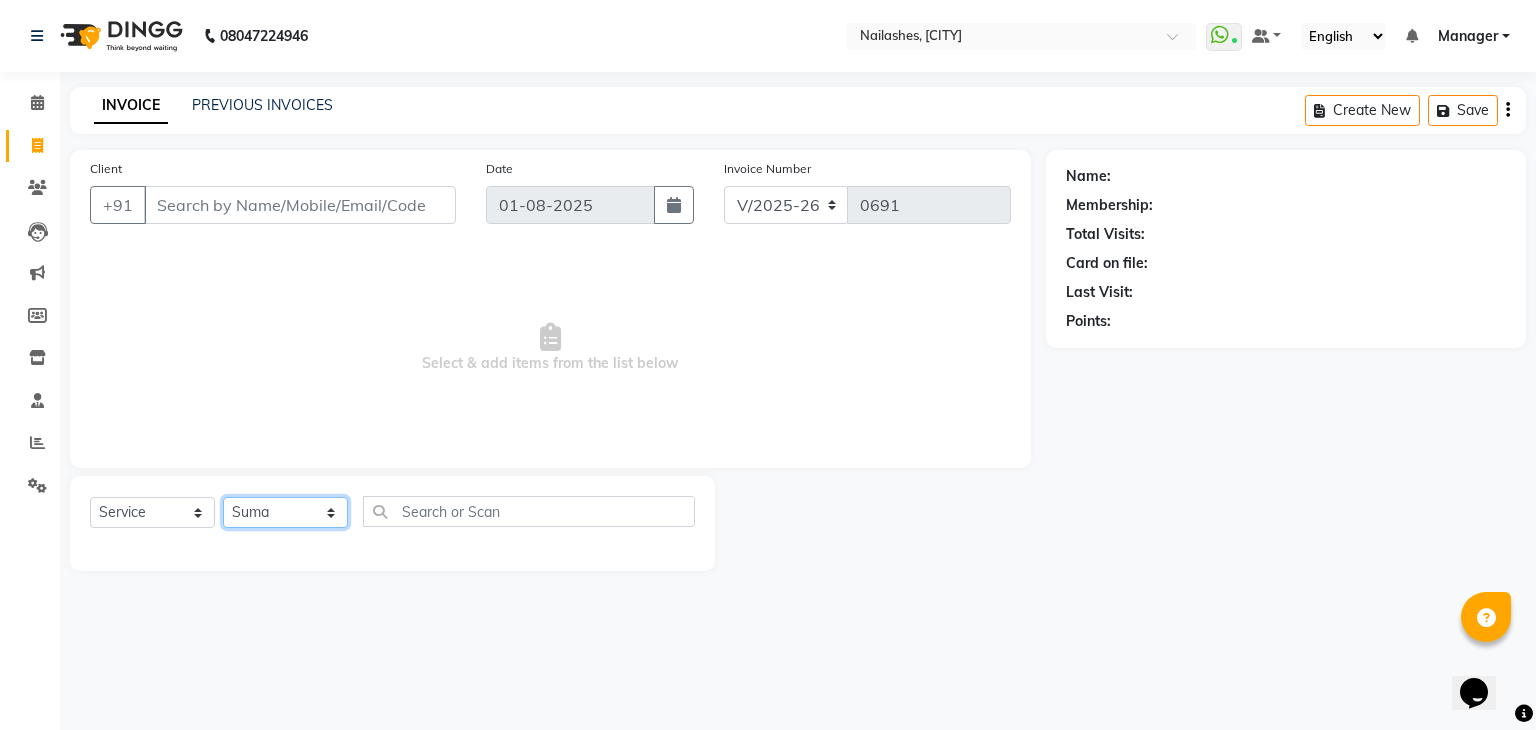 click on "Select Technician [NAME] Manager [NAME] [NAME] [NAME] [NAME] [NAME] [NAME] [NAME] [NAME] [NAME]" 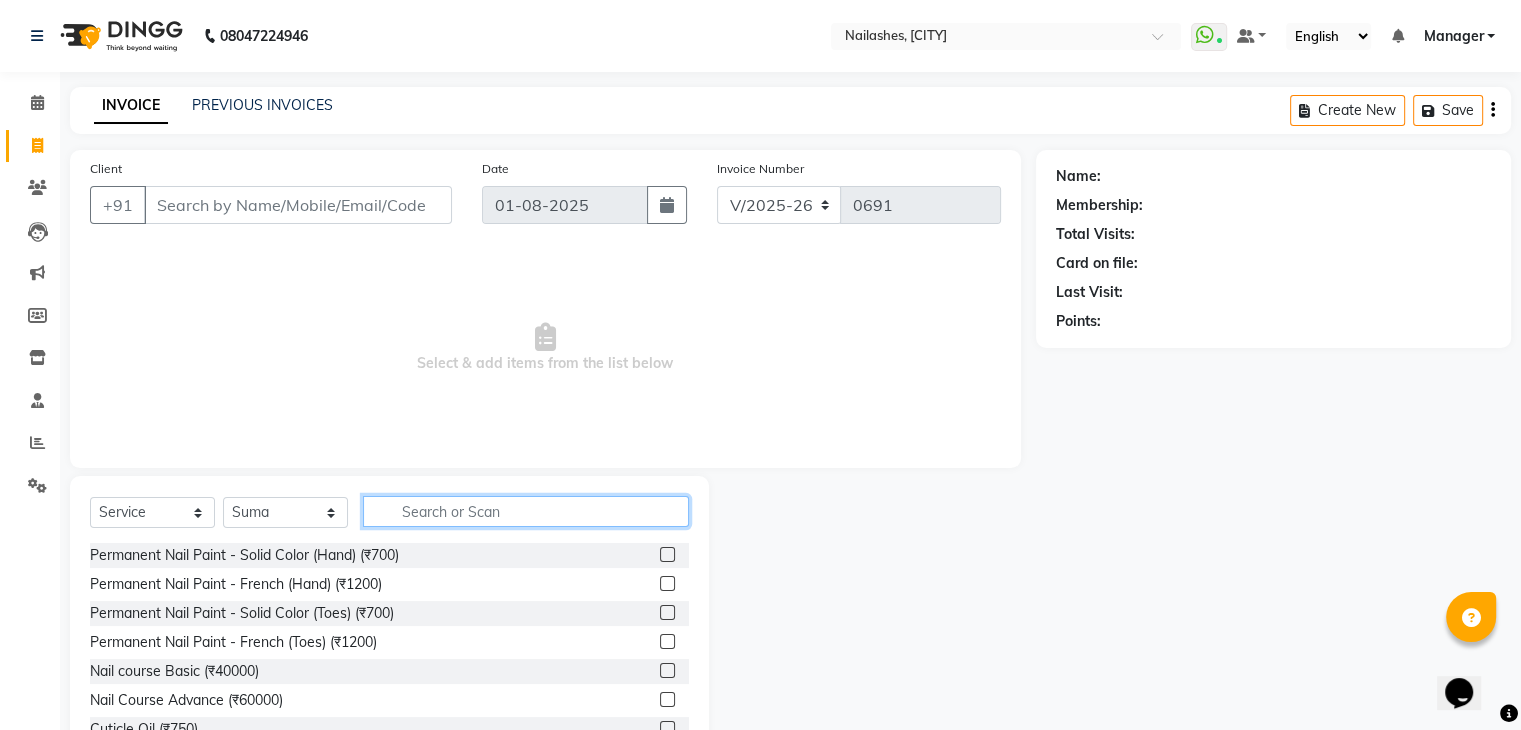 click 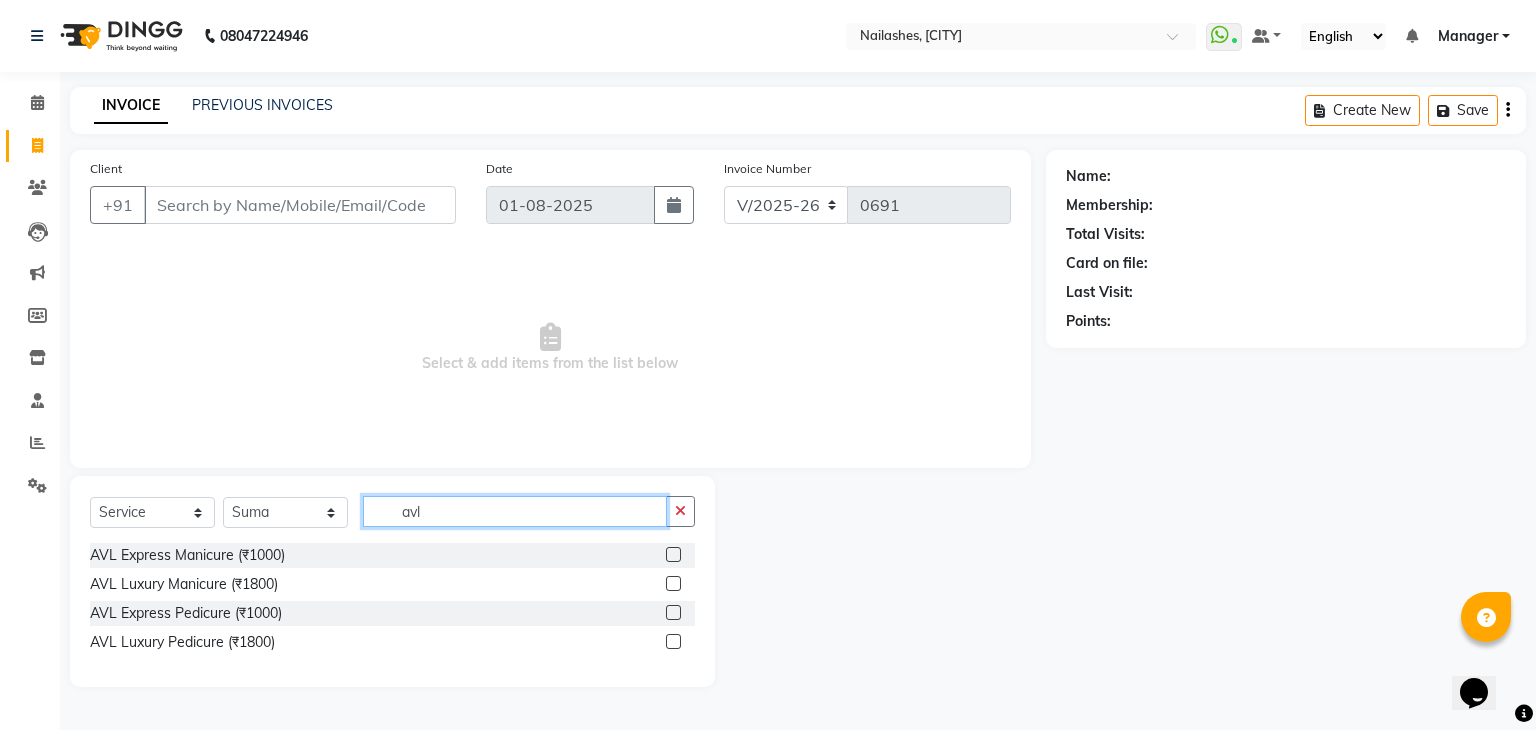 type on "avl" 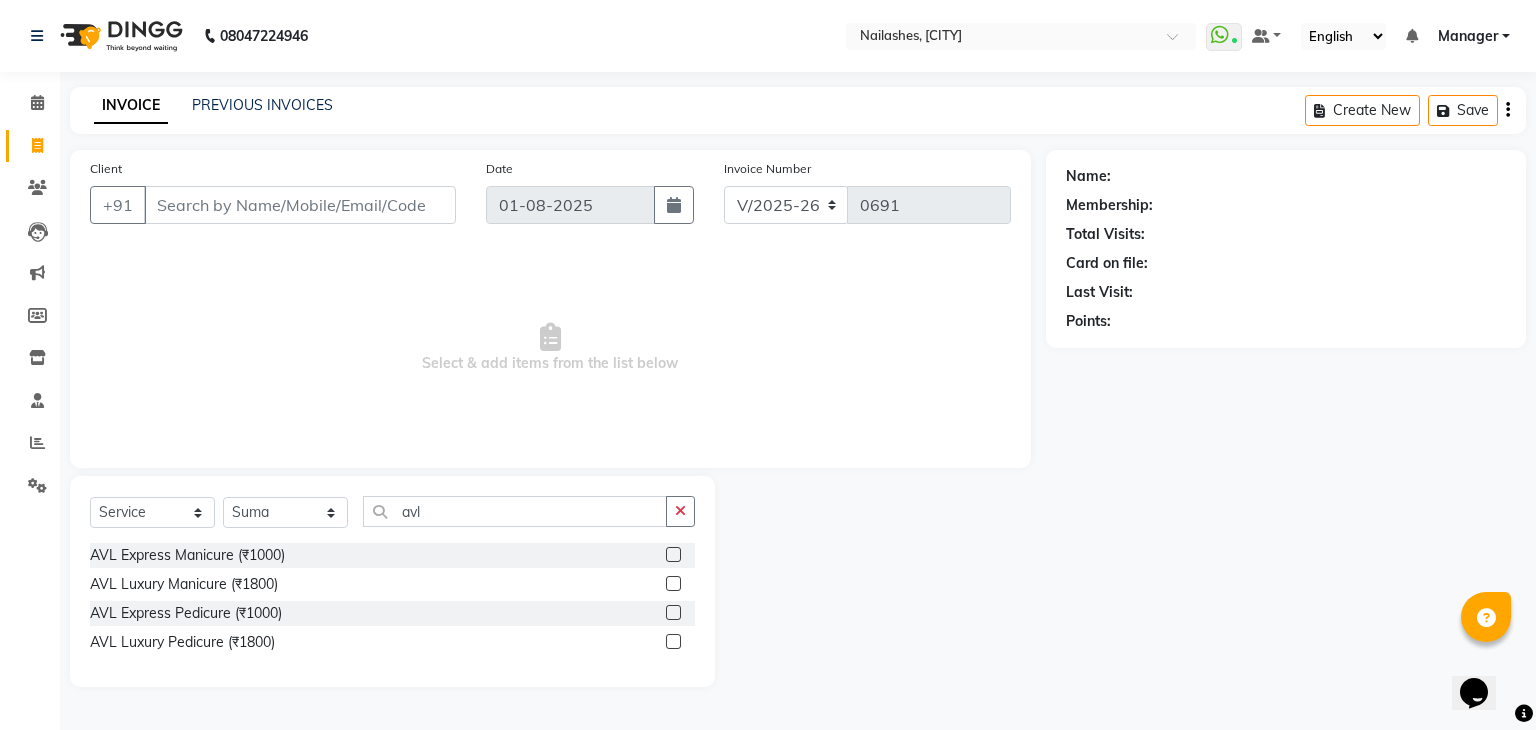 click 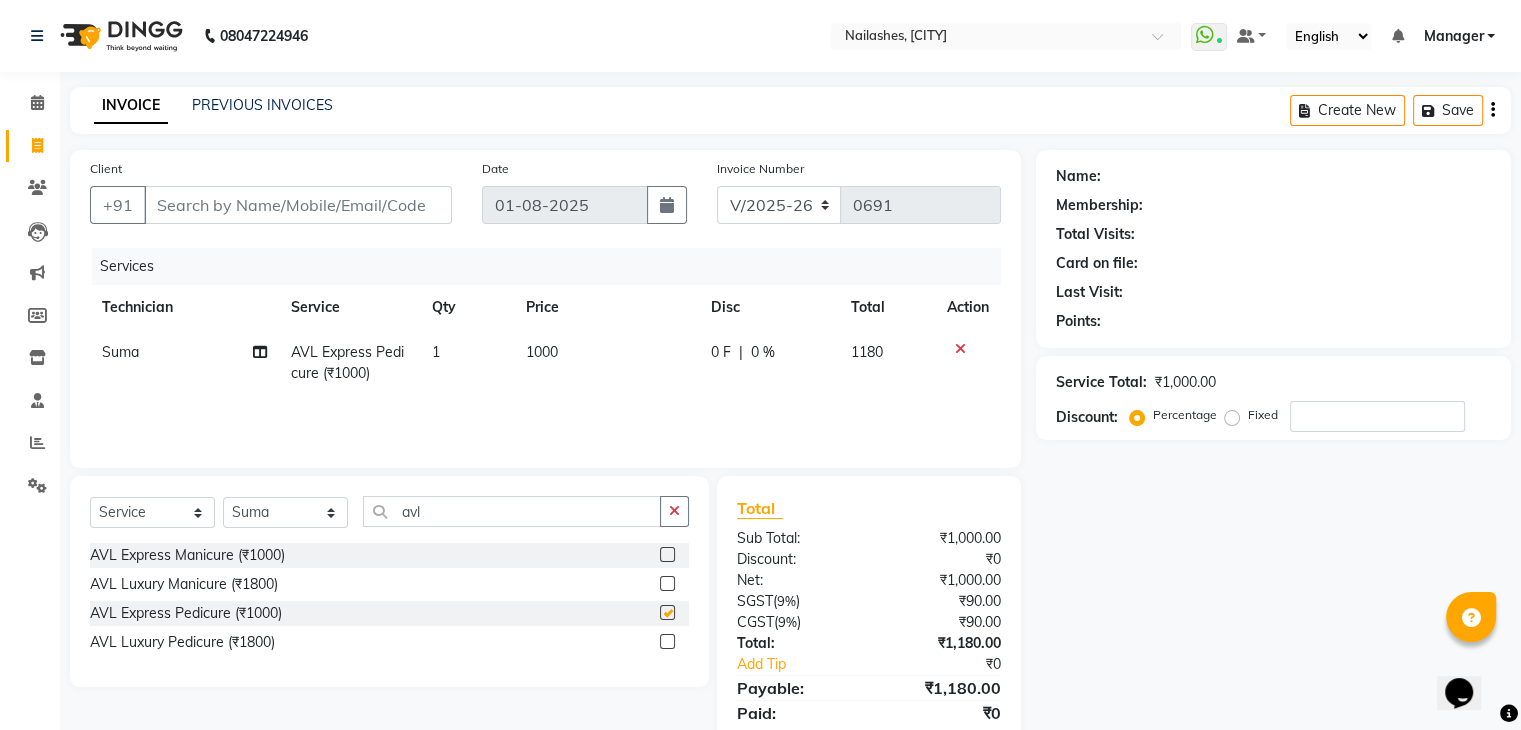 checkbox on "false" 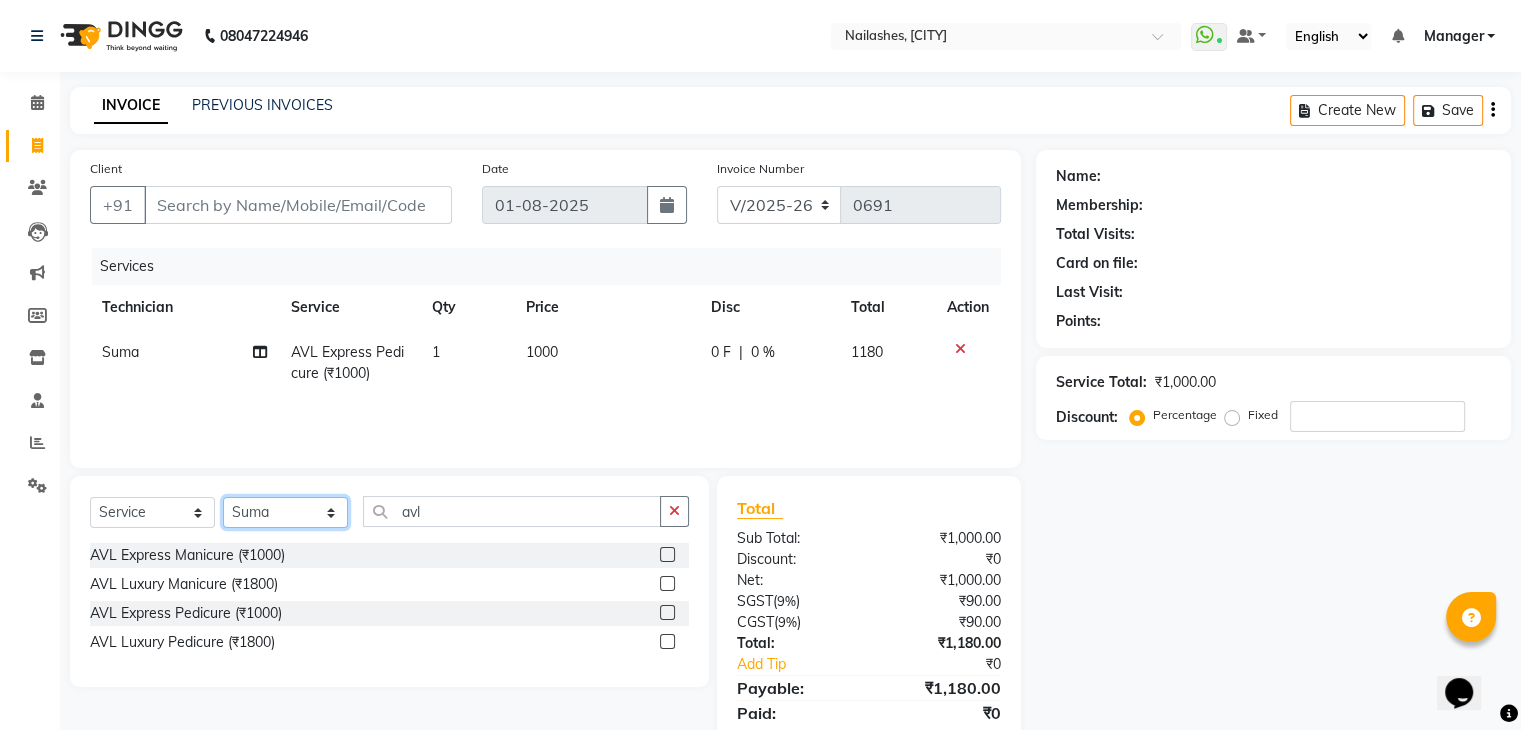 click on "Select Technician [NAME] Manager [NAME] [NAME] [NAME] [NAME] [NAME] [NAME] [NAME] [NAME] [NAME]" 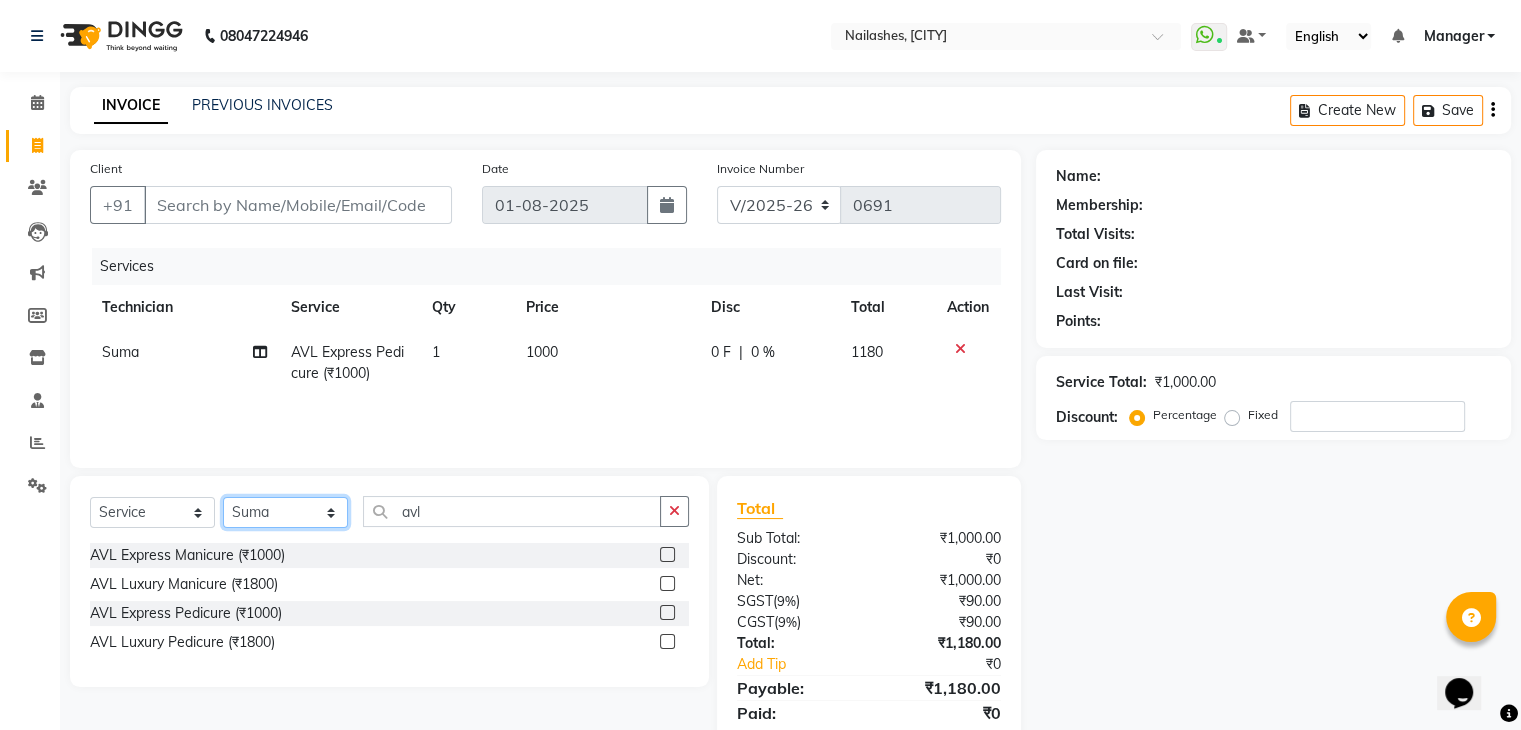 select on "80453" 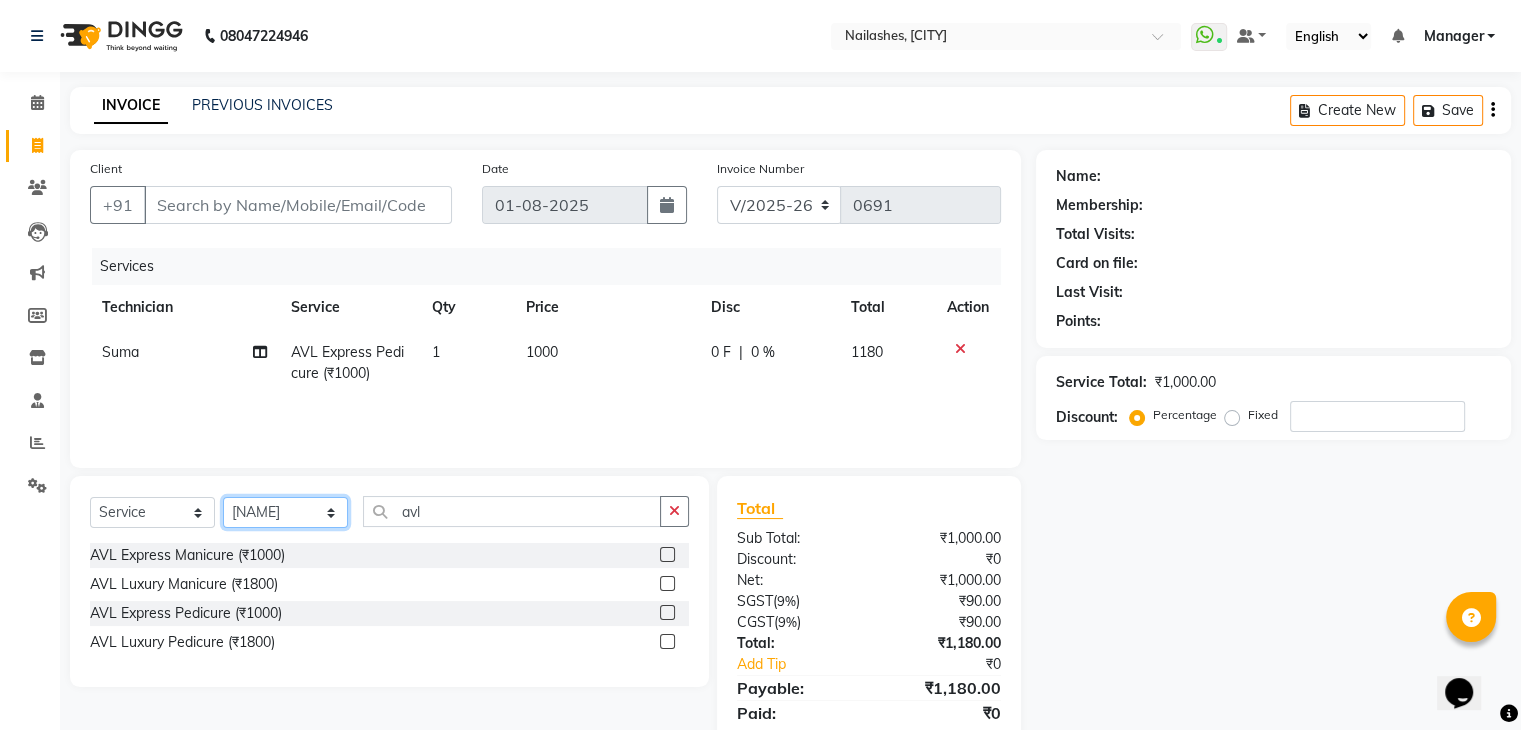click on "Select Technician [NAME] Manager [NAME] [NAME] [NAME] [NAME] [NAME] [NAME] [NAME] [NAME] [NAME]" 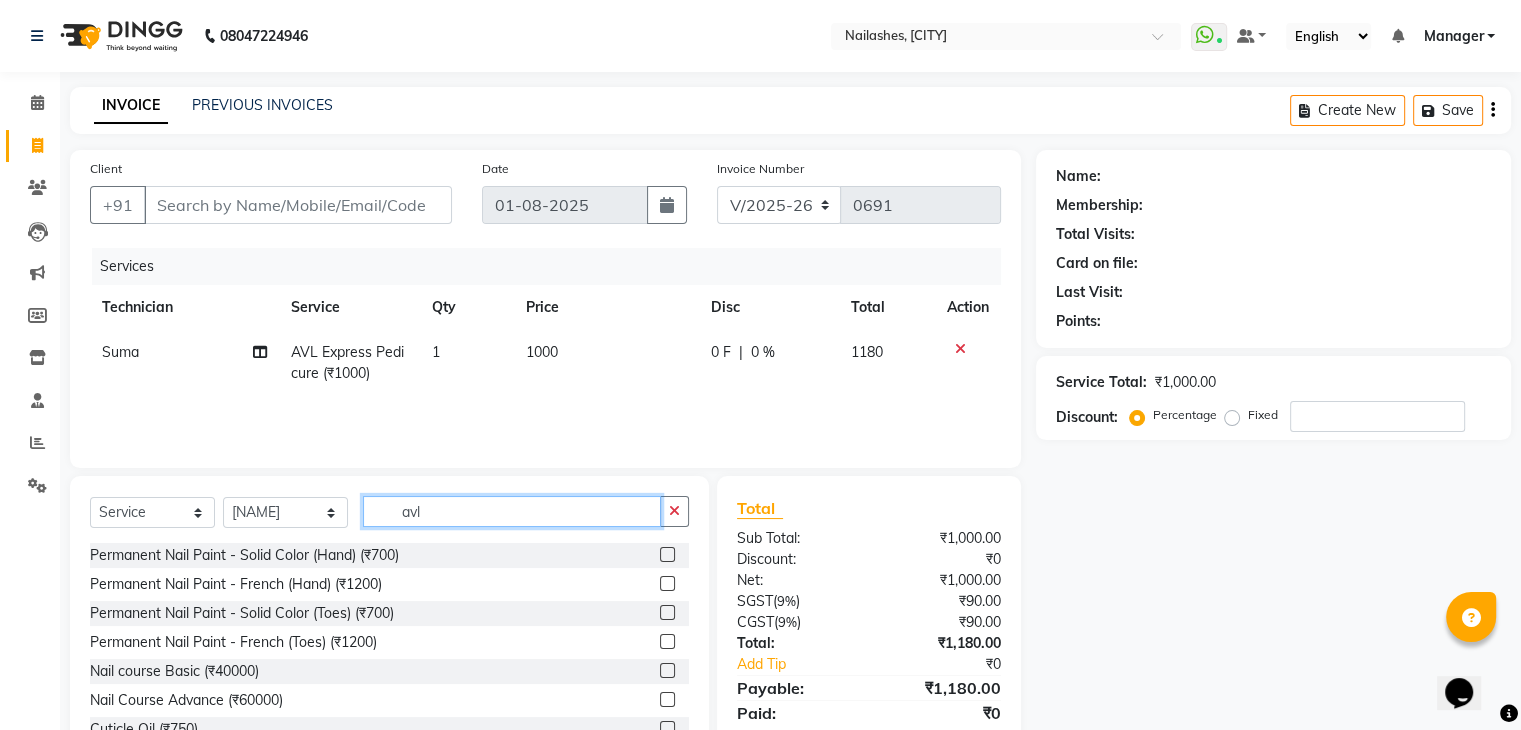 click on "avl" 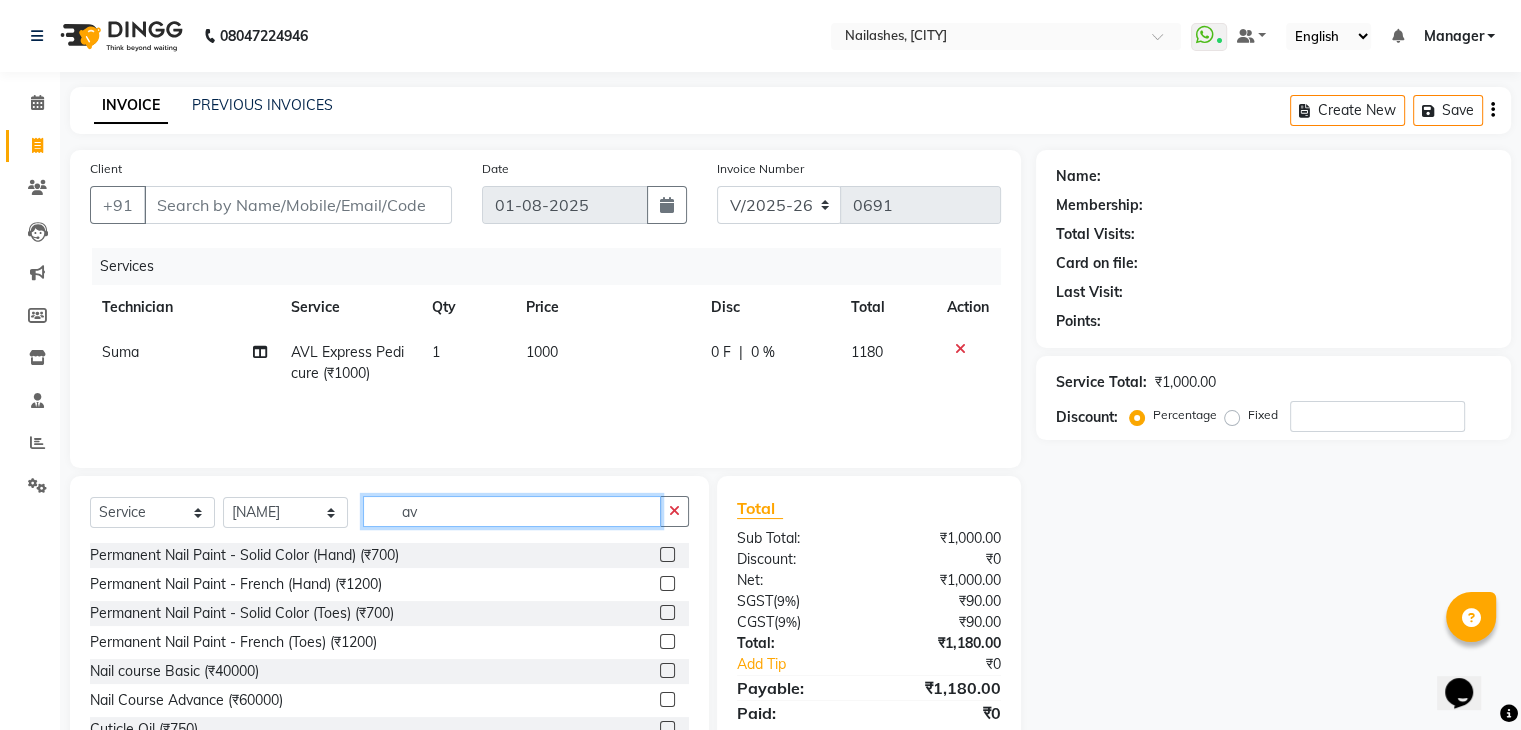 type on "a" 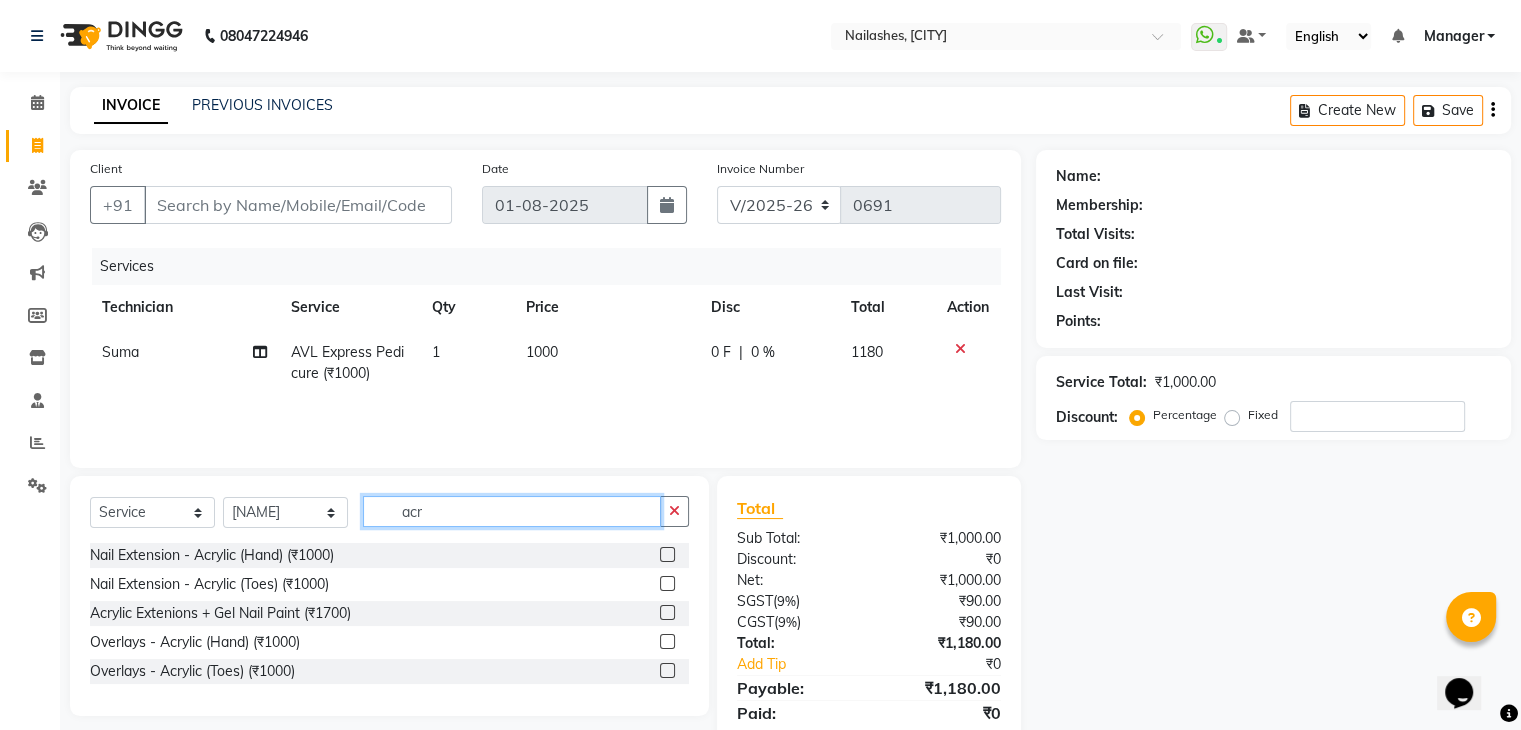 type on "acr" 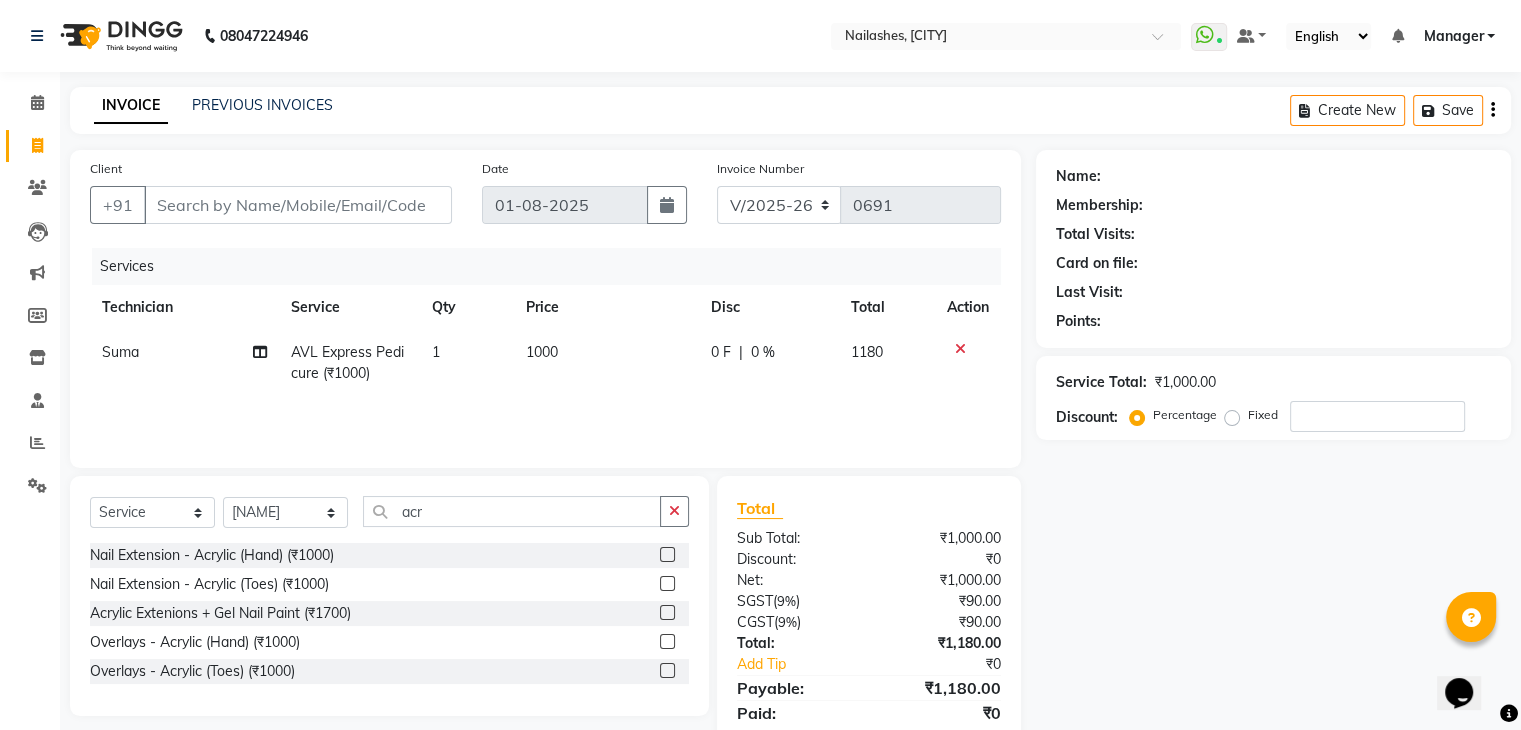 click 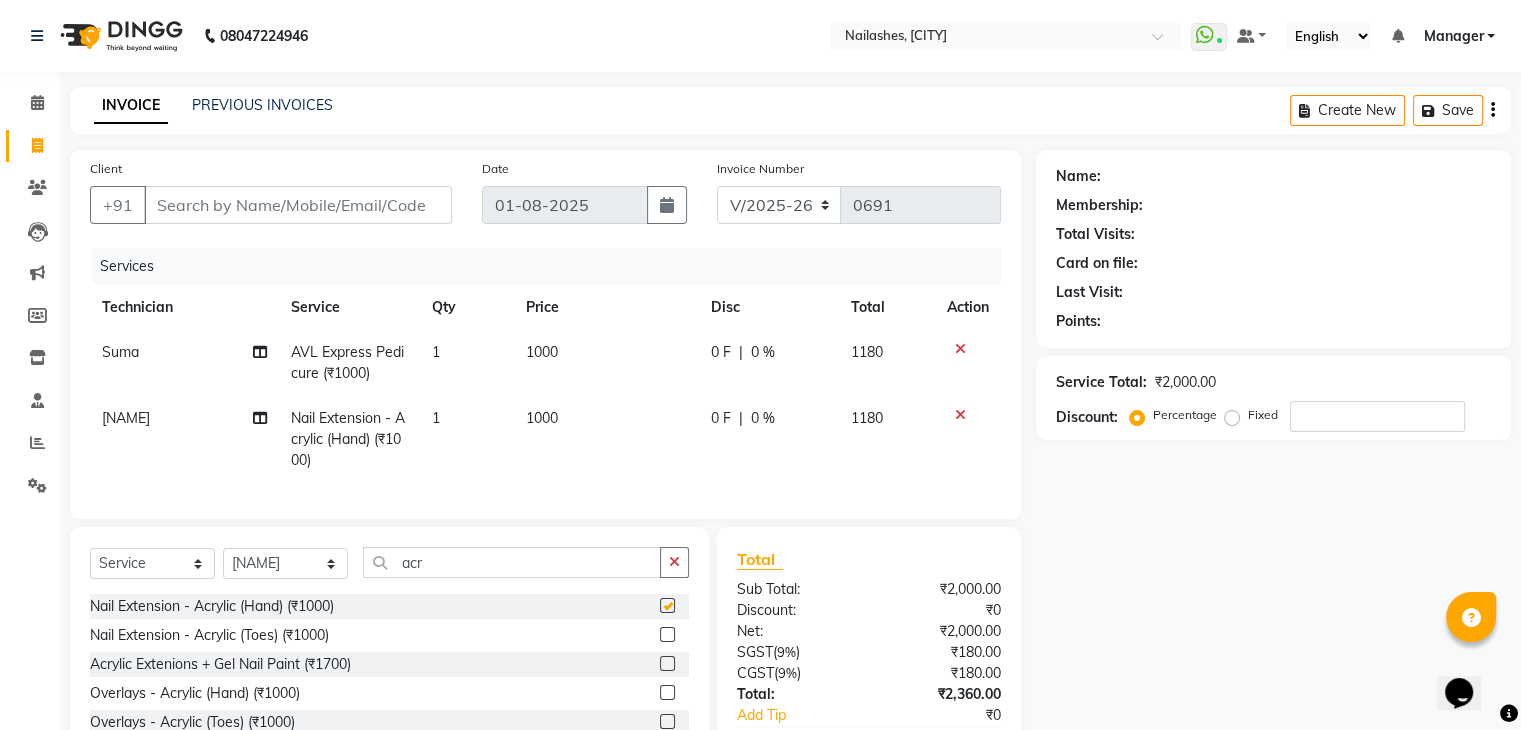checkbox on "false" 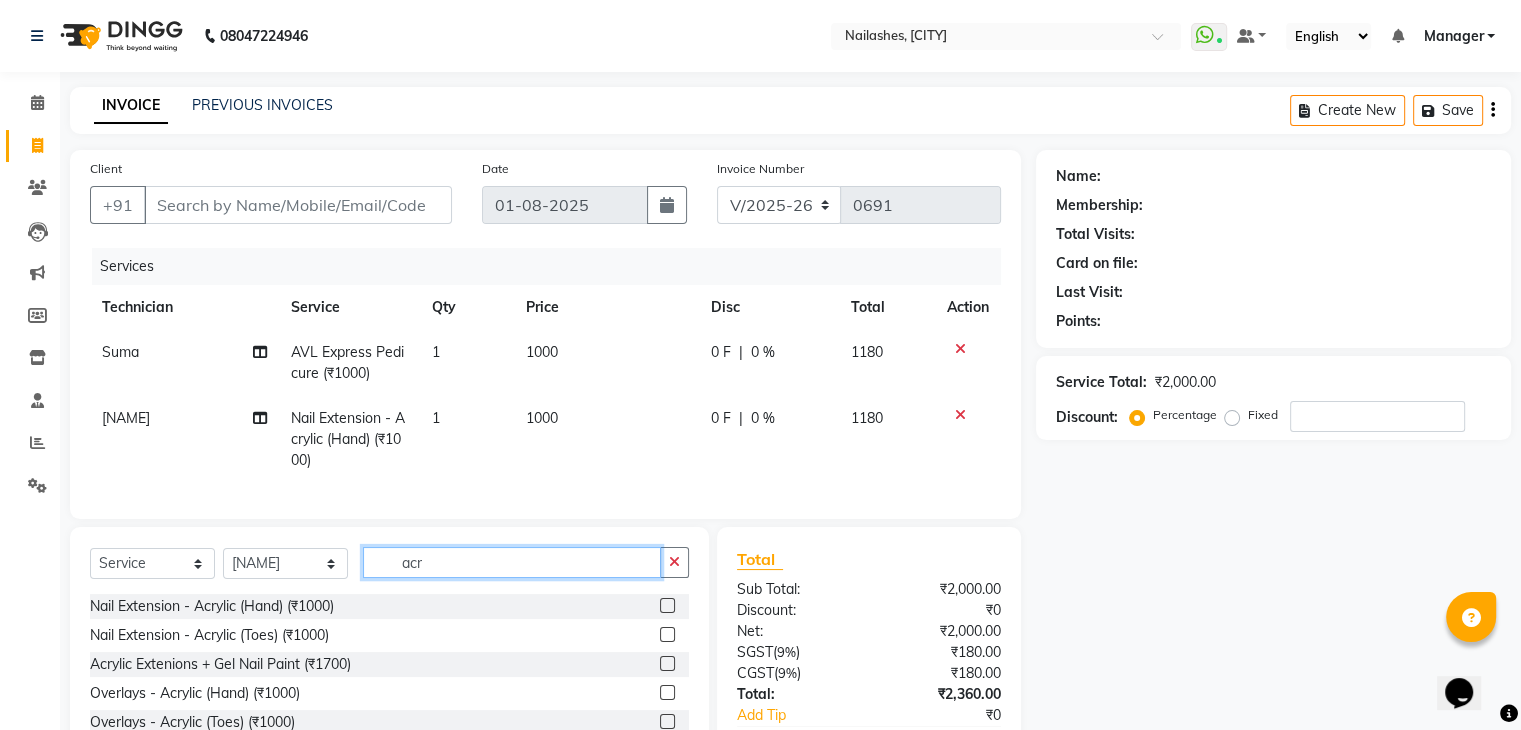 click on "acr" 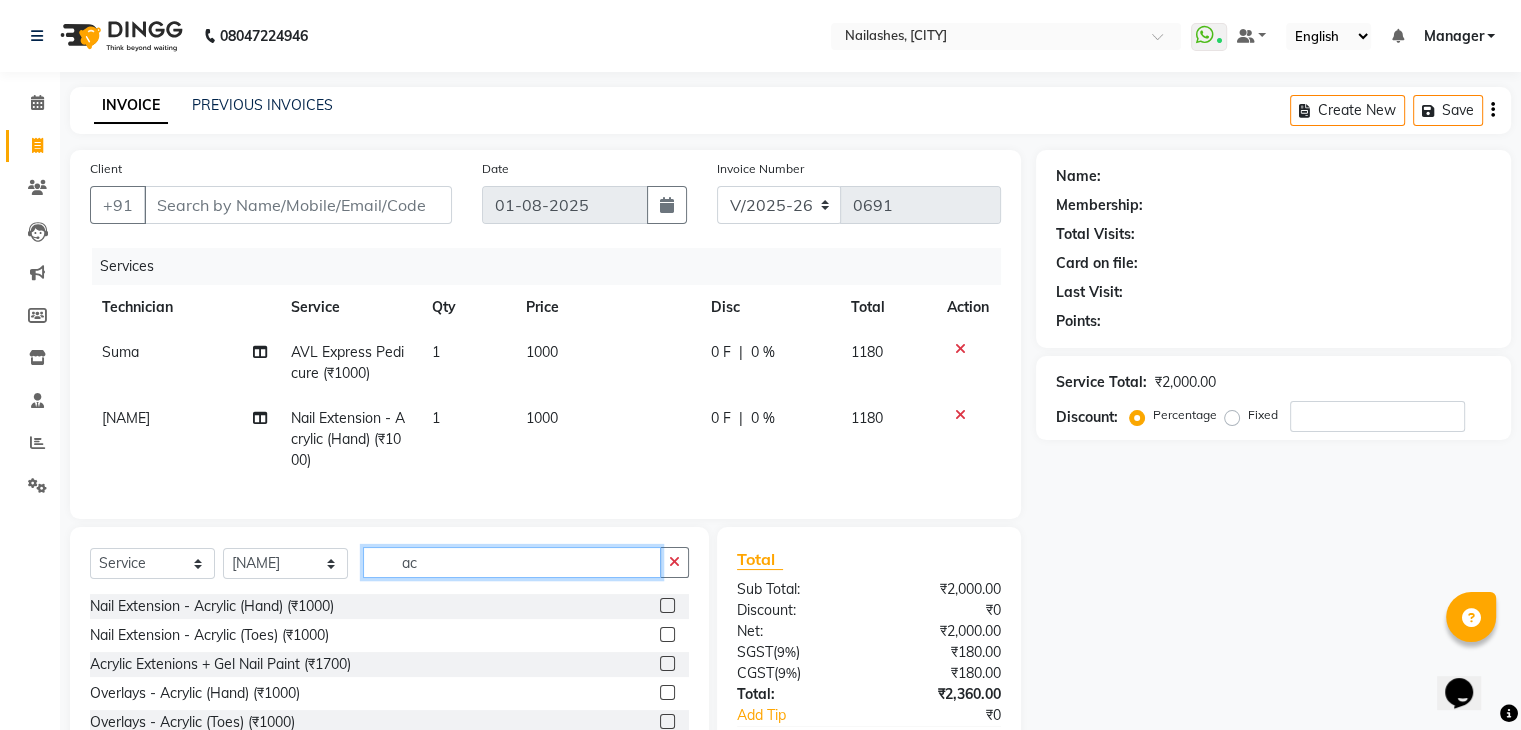 type on "a" 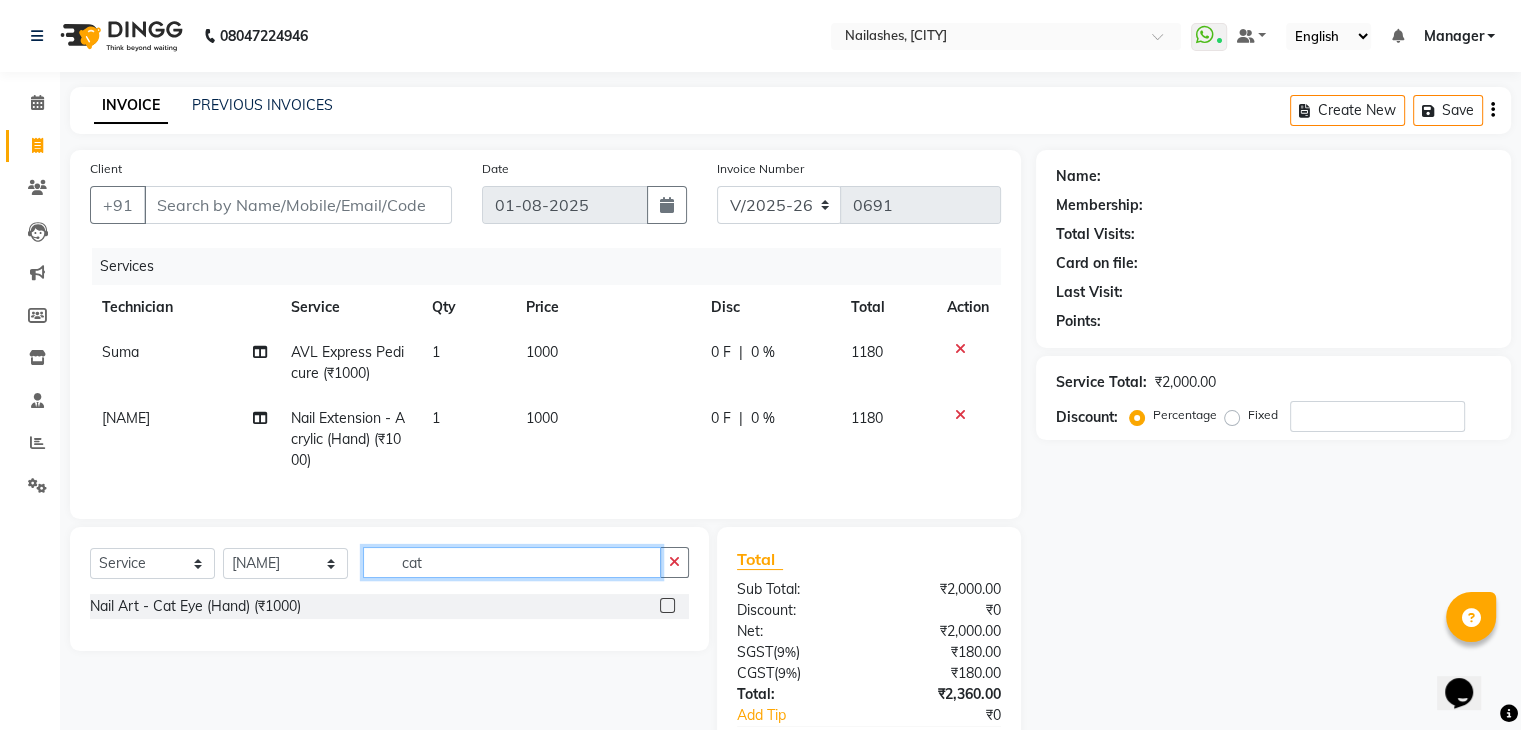 type on "cat" 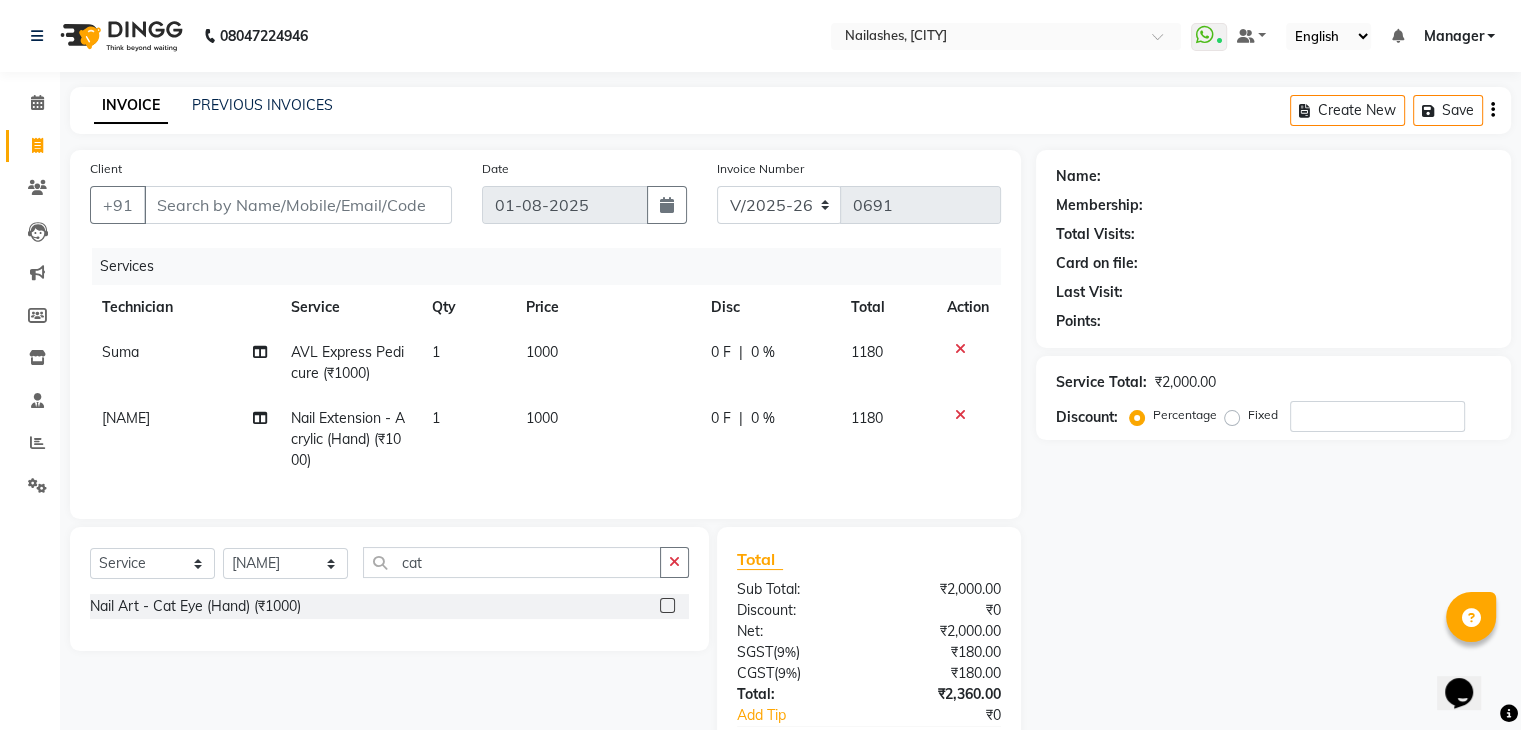 click 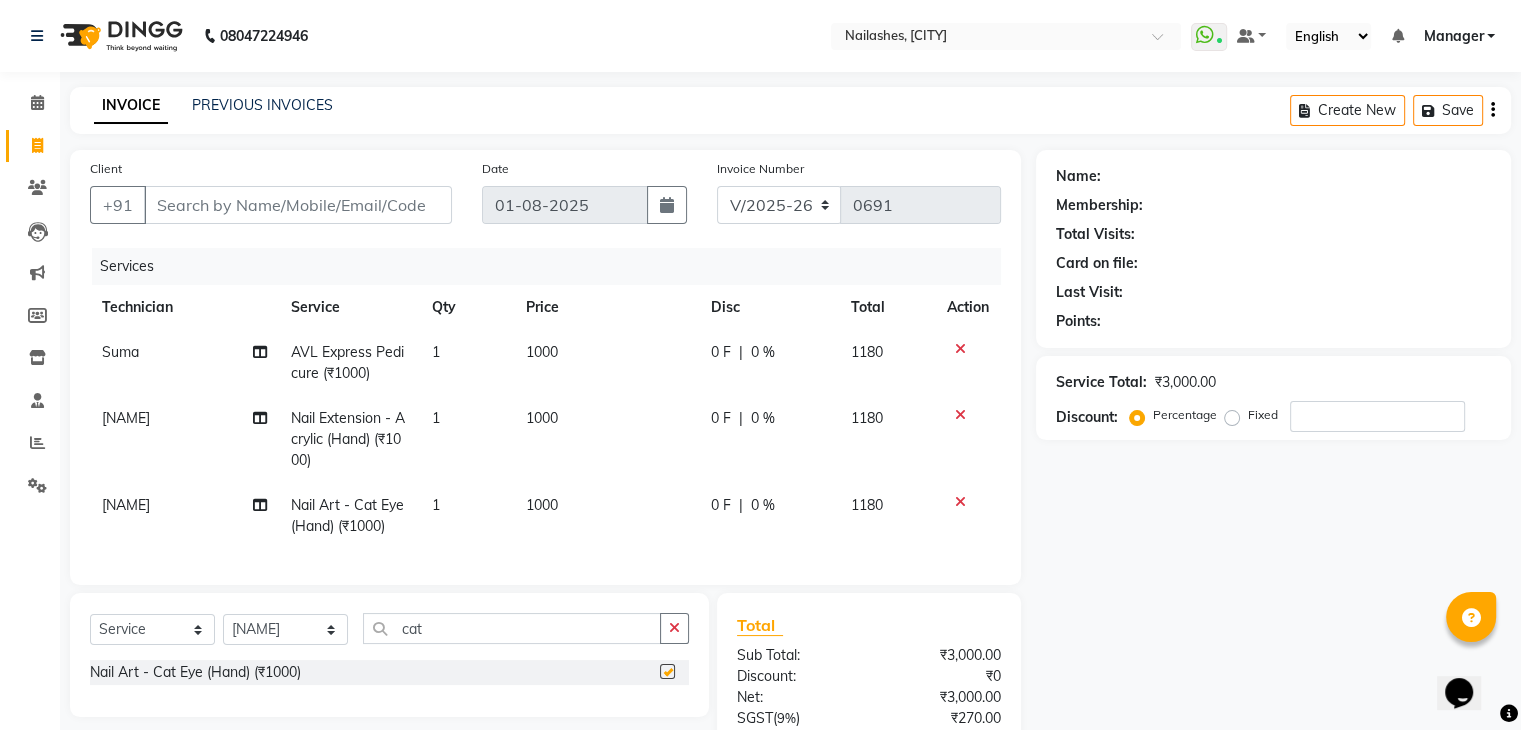 checkbox on "false" 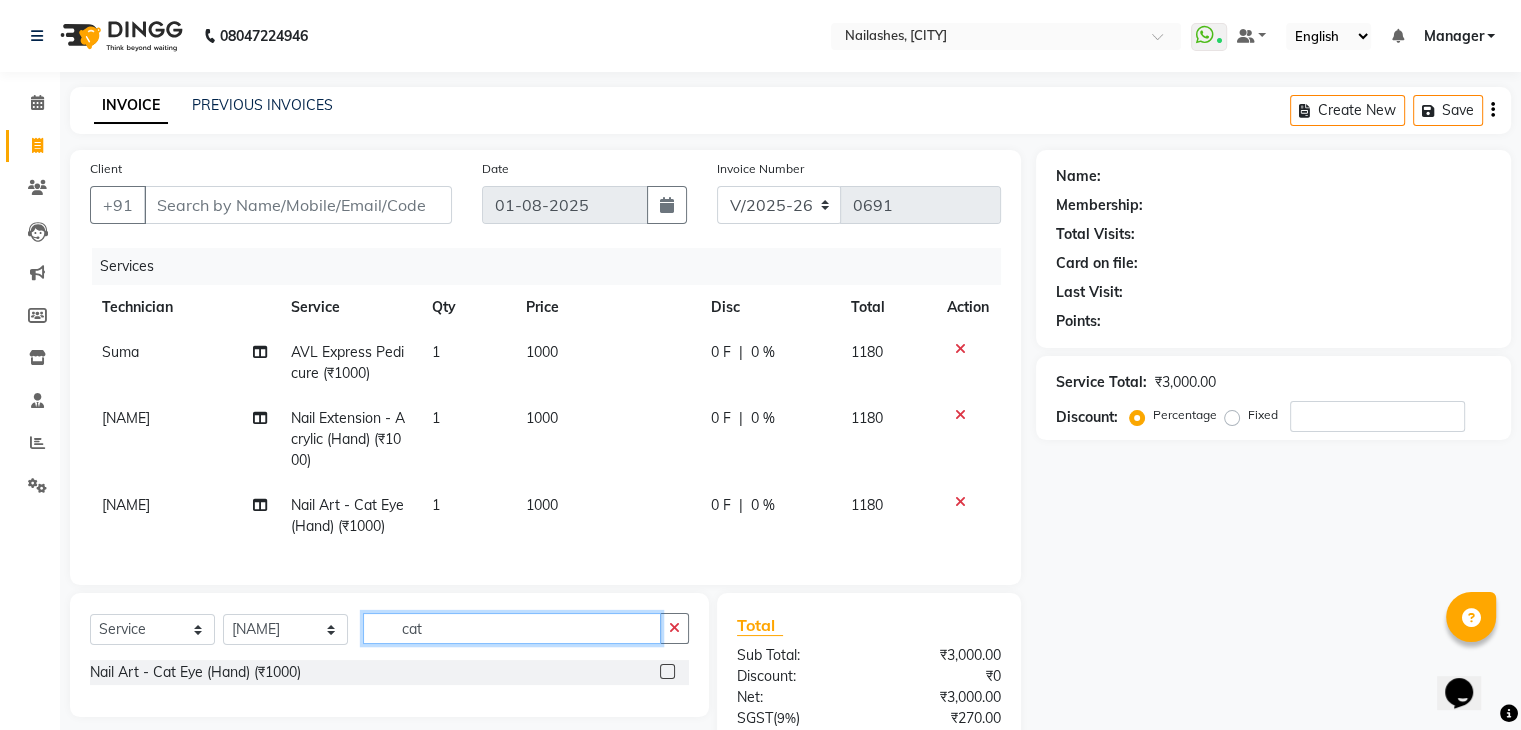 click on "cat" 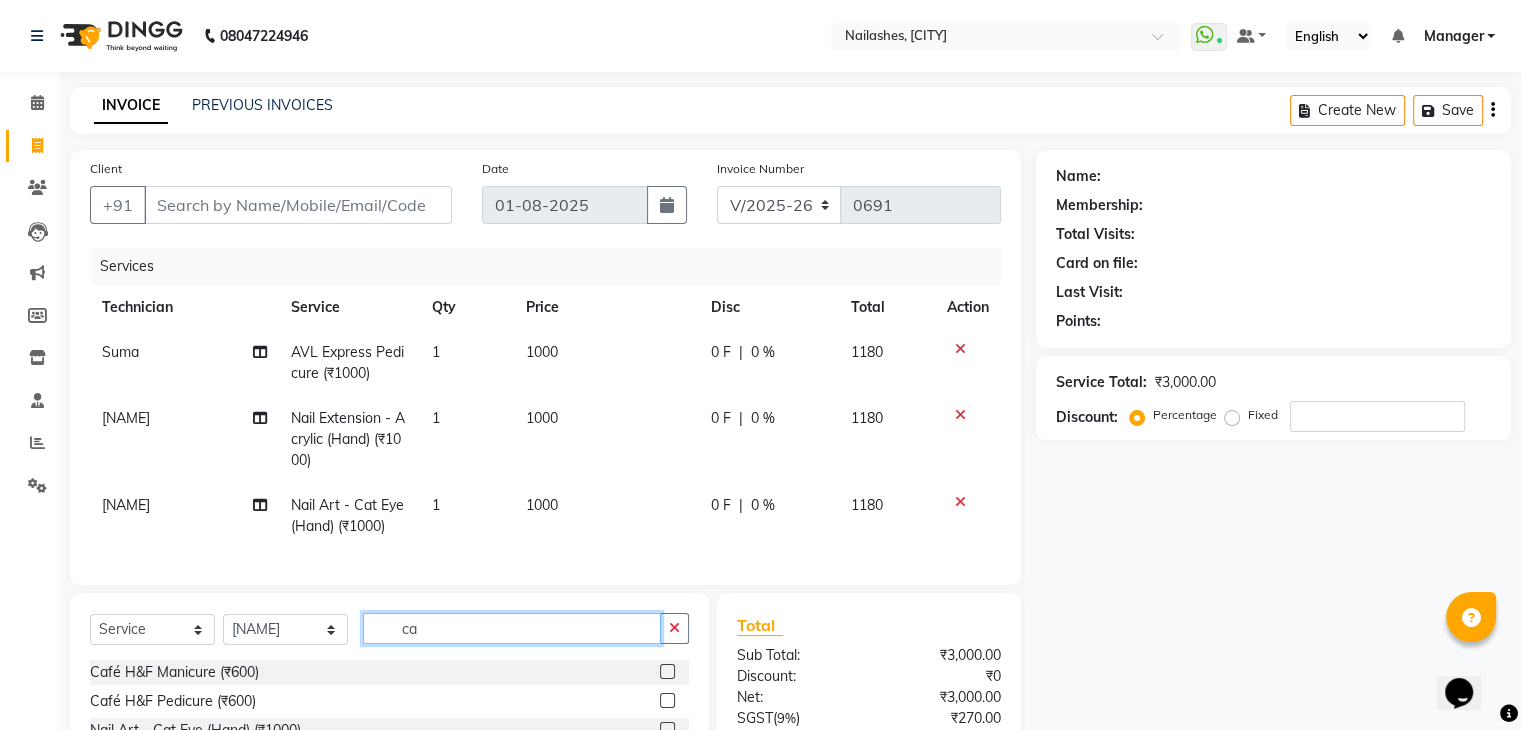 type on "c" 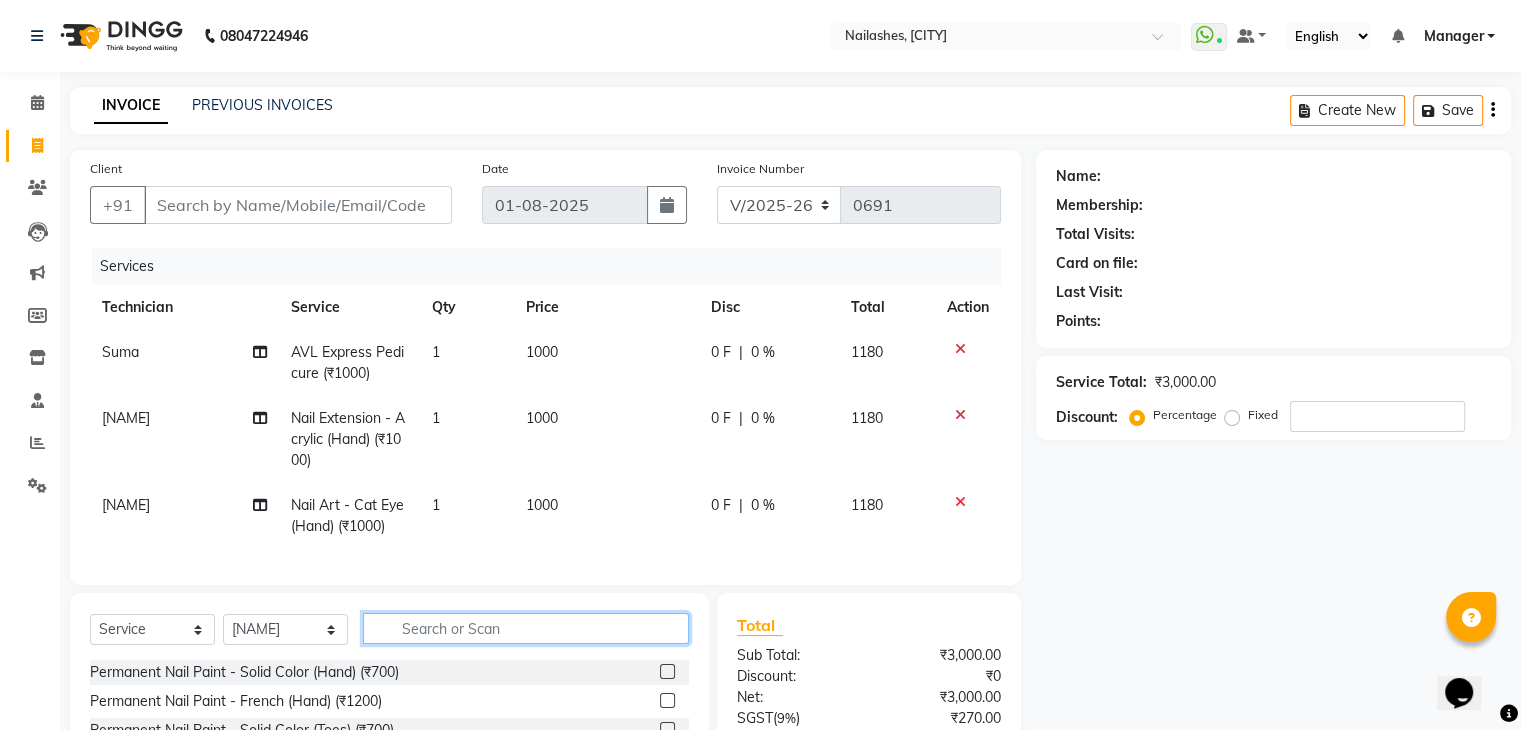 type 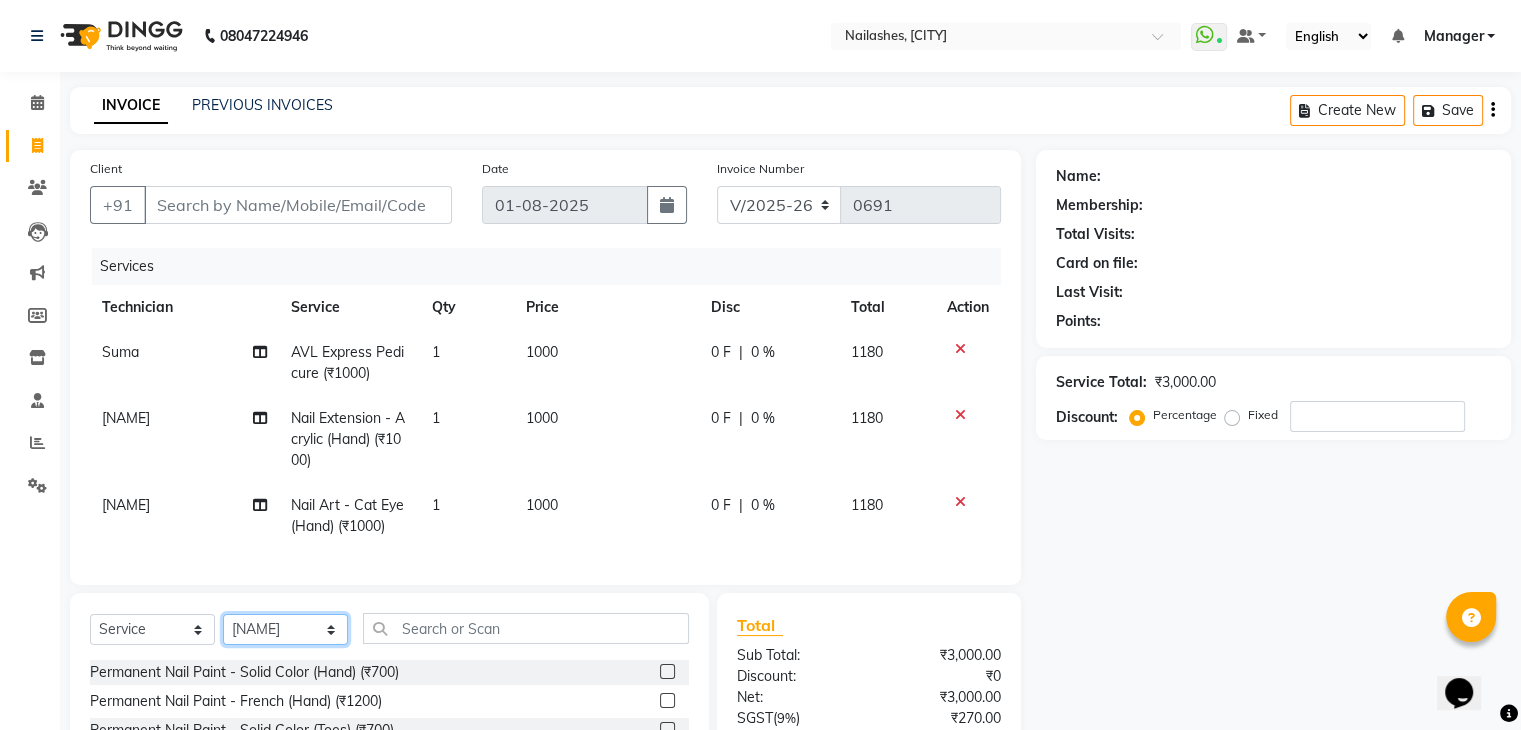 click on "Select Technician [NAME] Manager [NAME] [NAME] [NAME] [NAME] [NAME] [NAME] [NAME] [NAME] [NAME]" 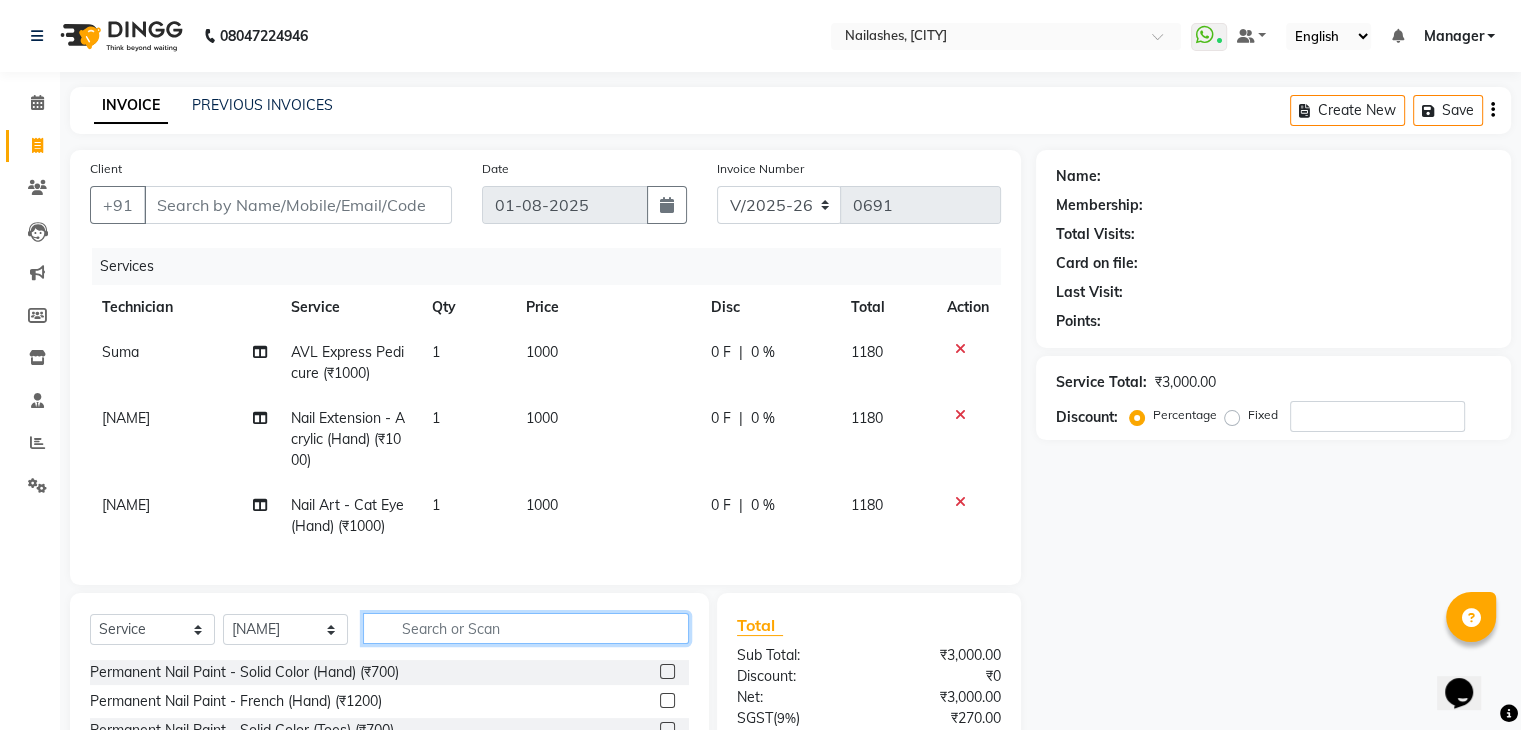 click 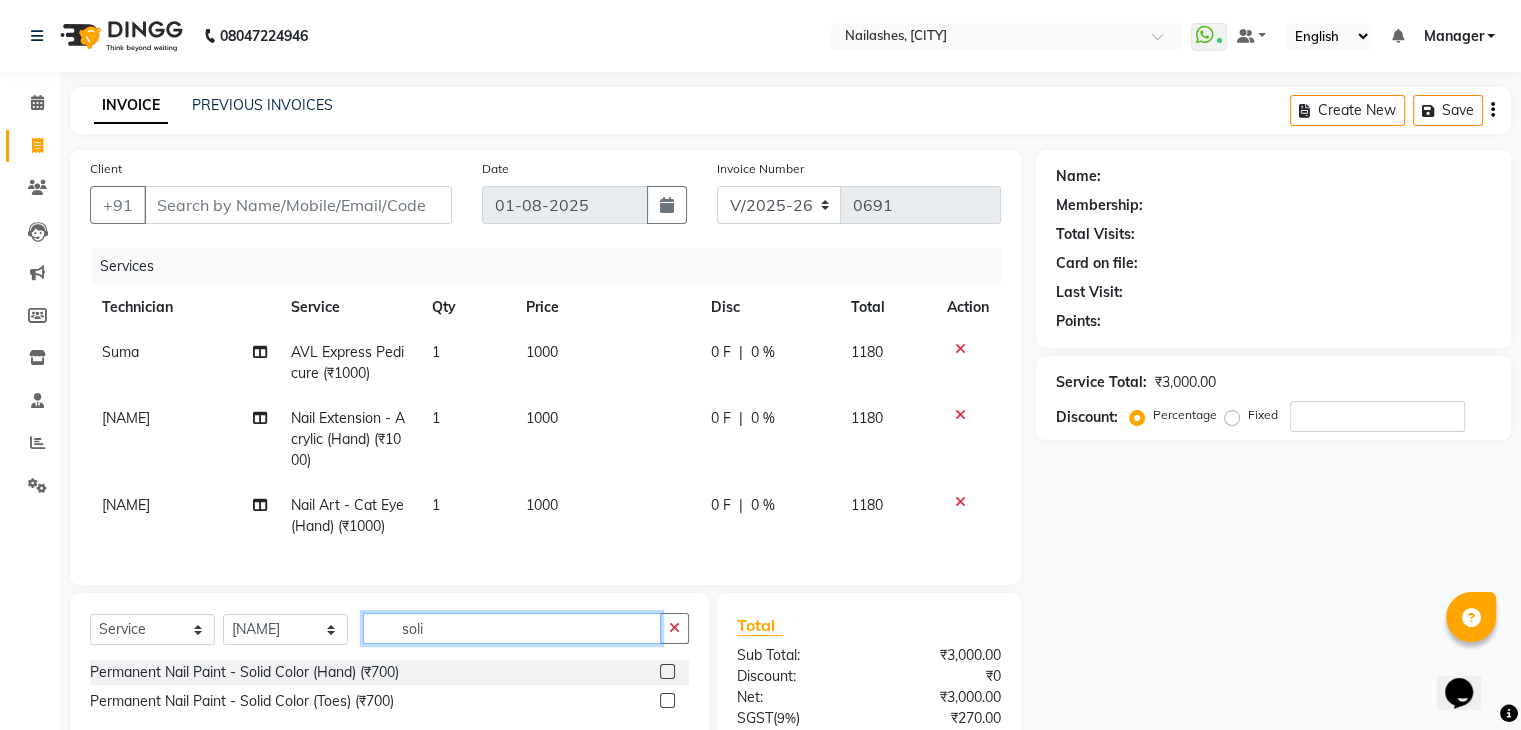 scroll, scrollTop: 203, scrollLeft: 0, axis: vertical 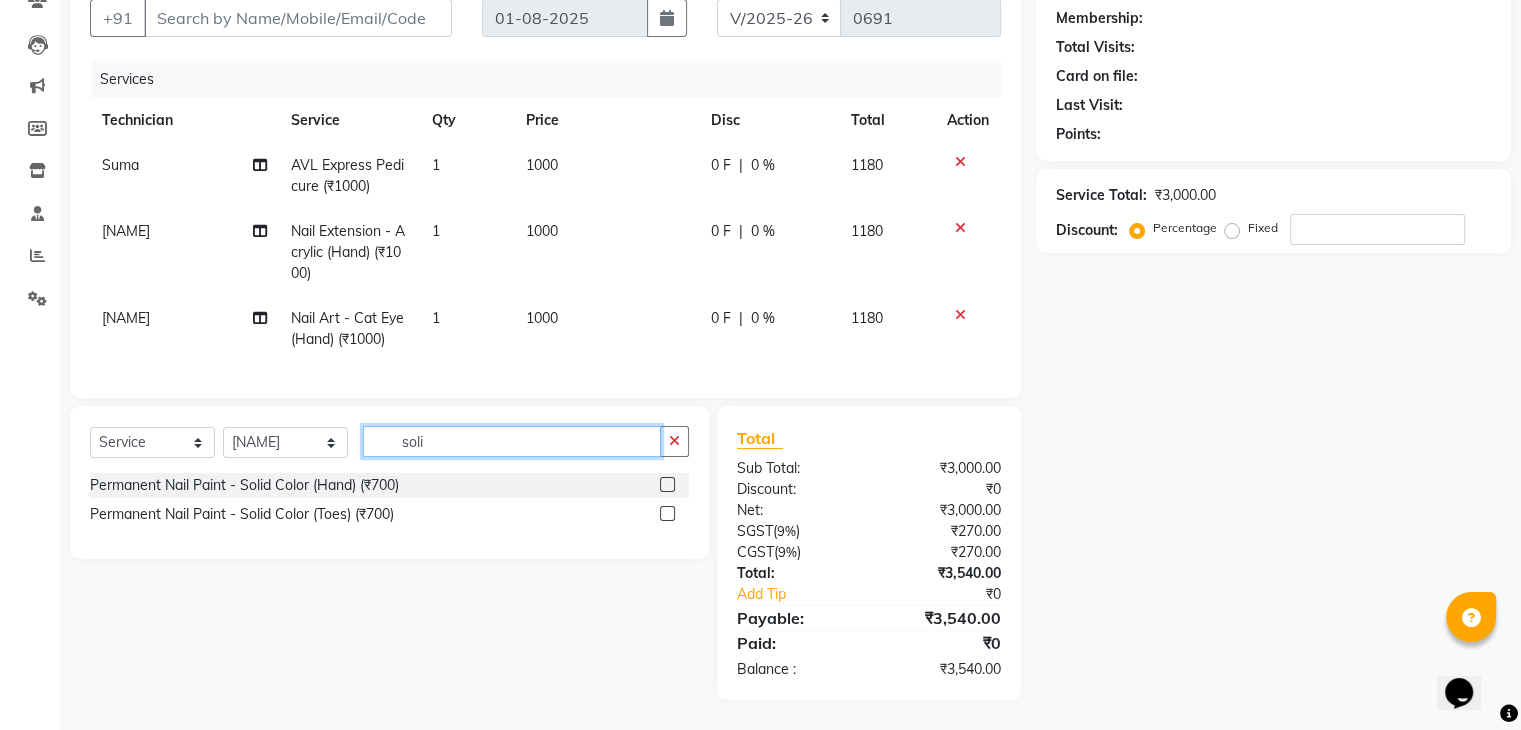 type on "soli" 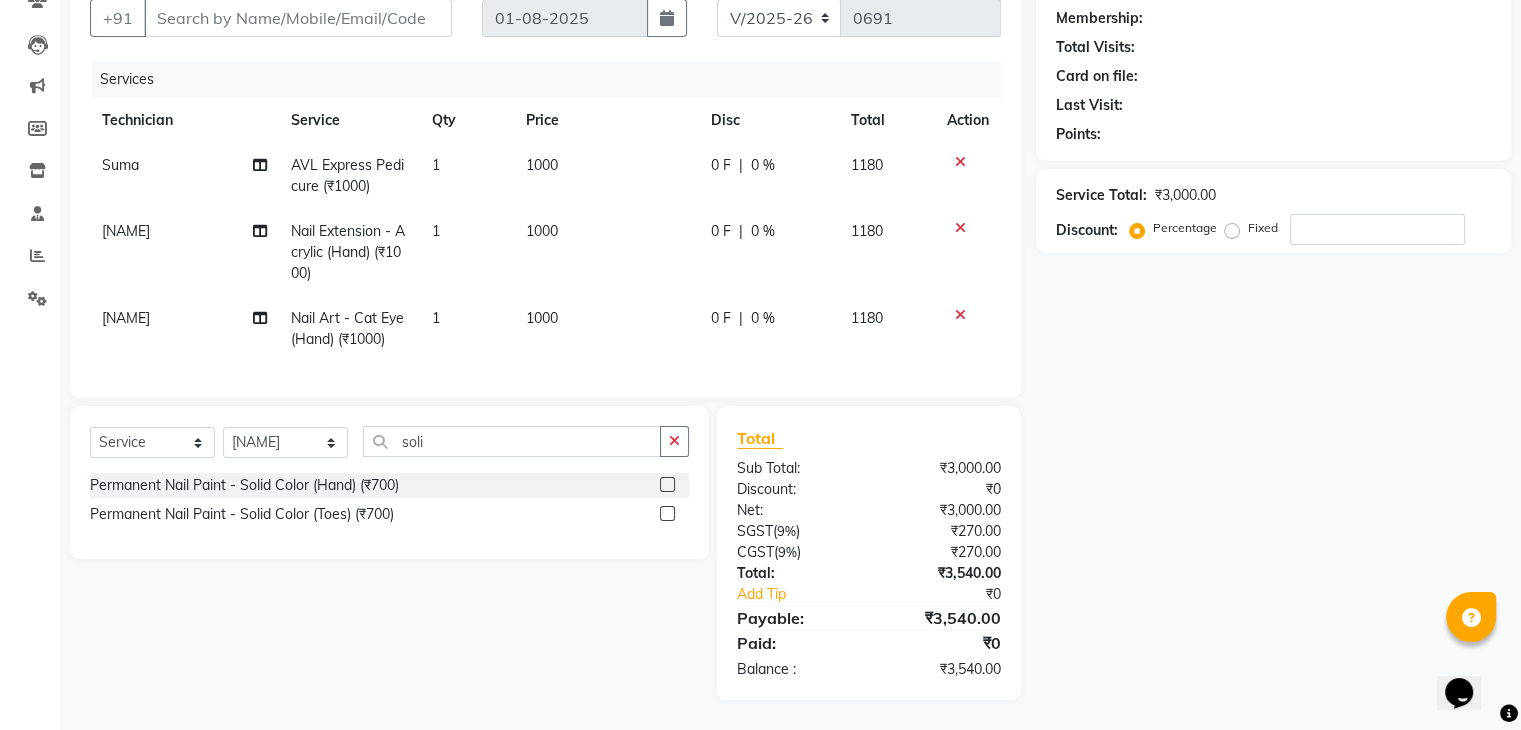click 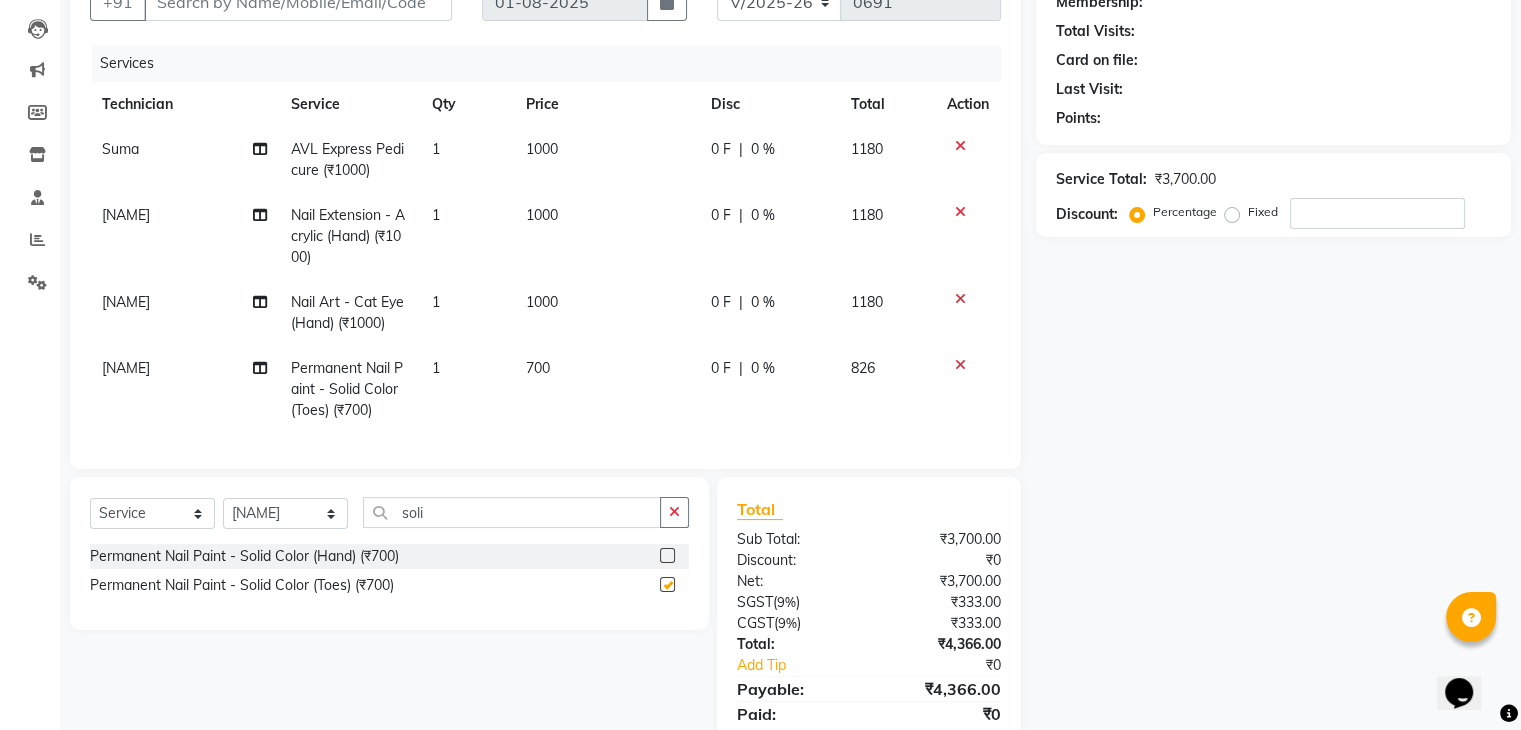 checkbox on "false" 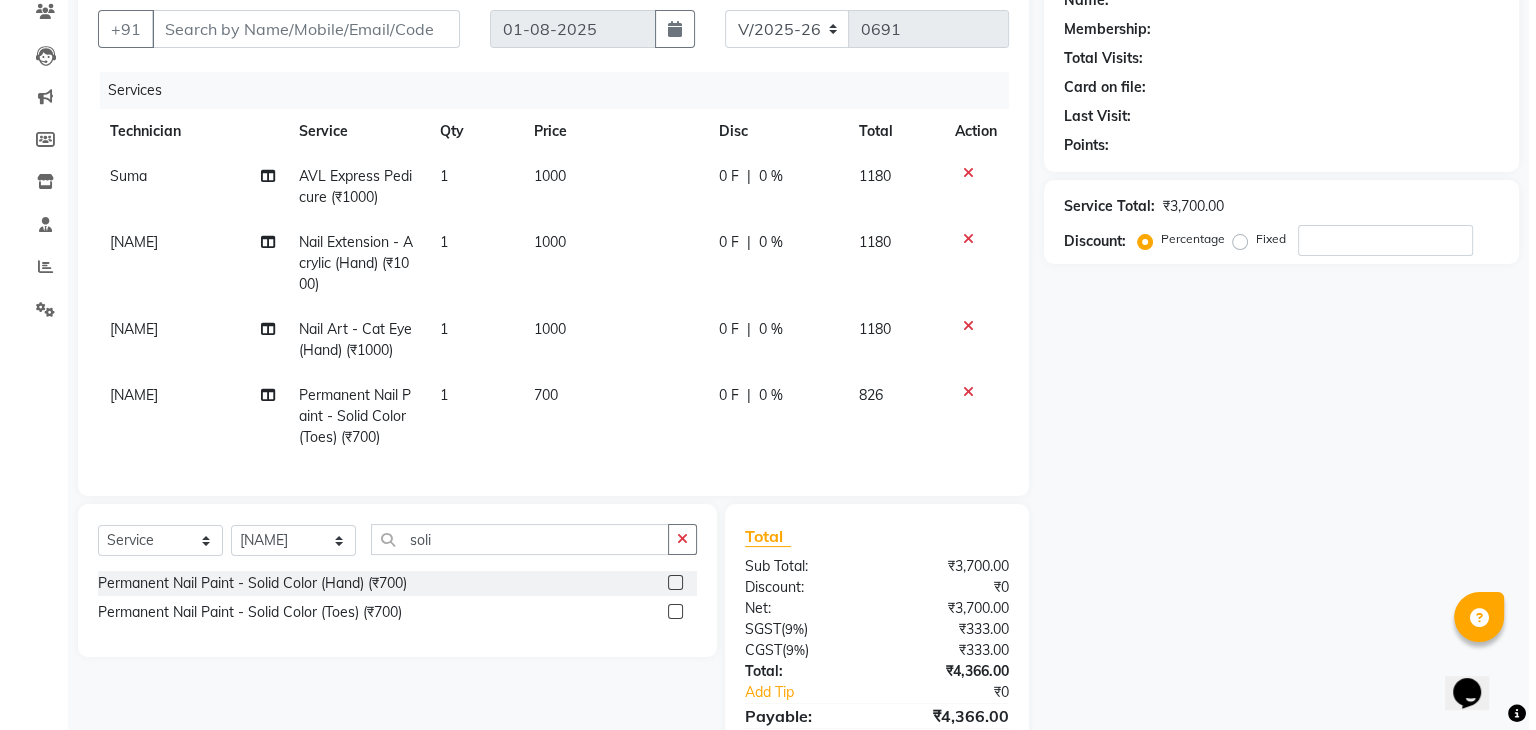 scroll, scrollTop: 0, scrollLeft: 0, axis: both 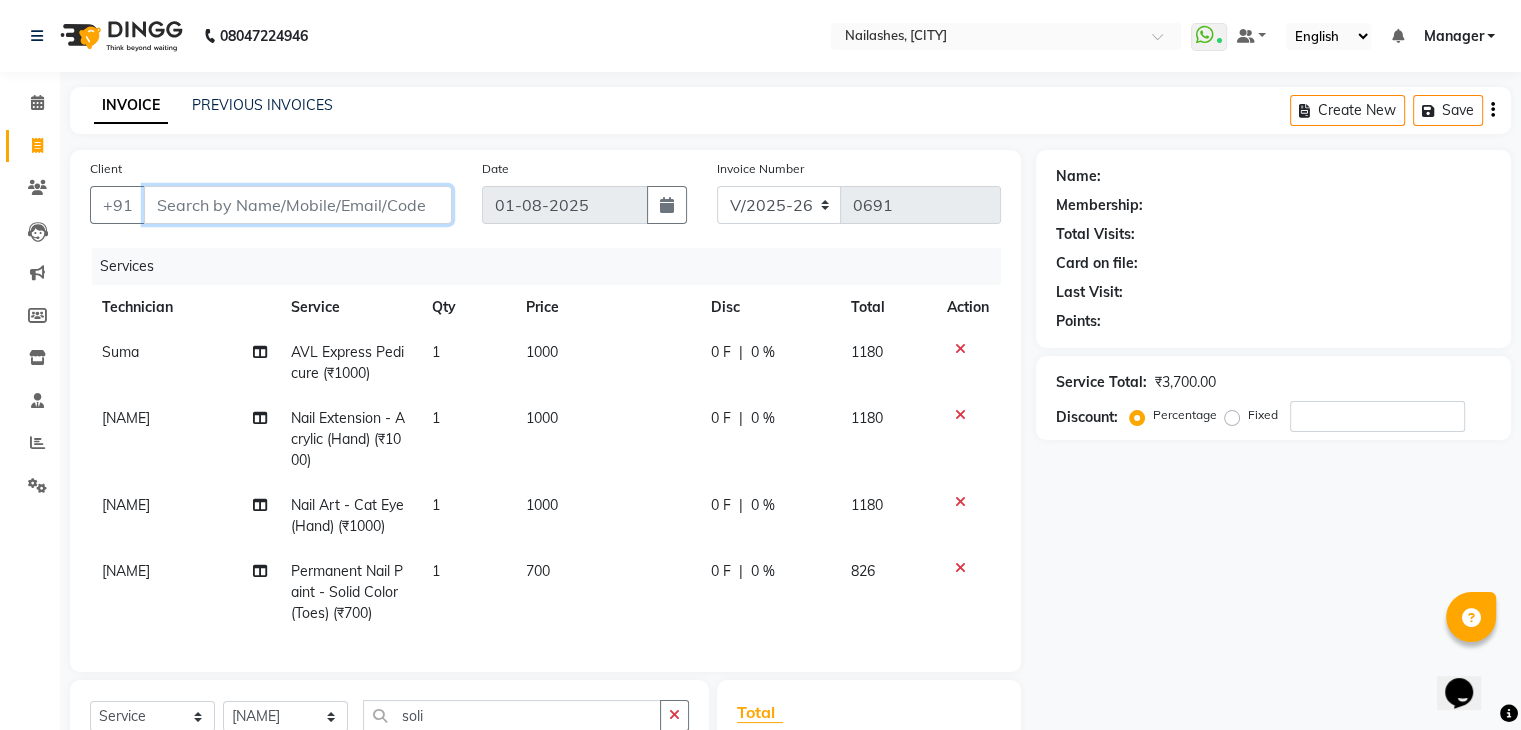 click on "Client" at bounding box center [298, 205] 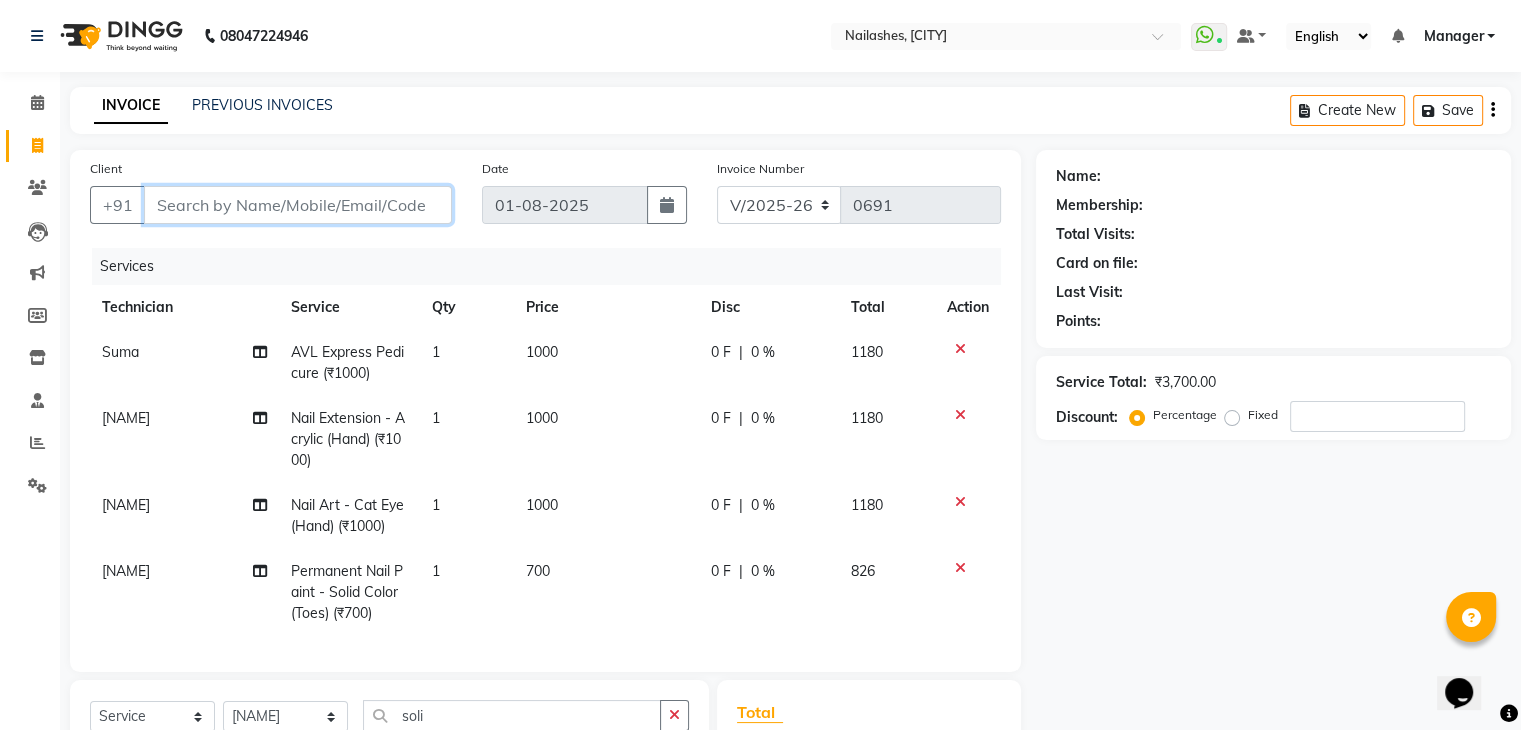 click on "Client" at bounding box center [298, 205] 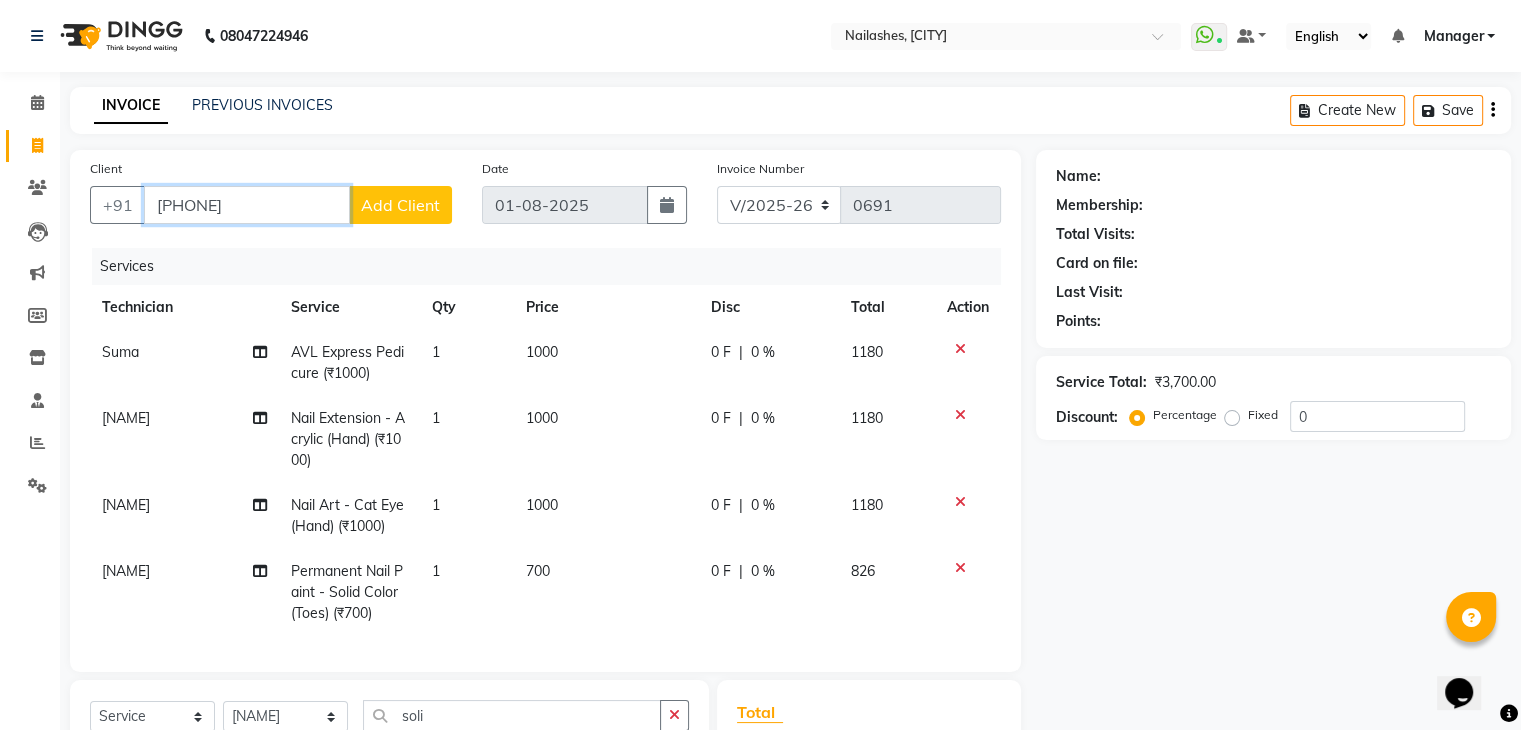 type on "[PHONE]" 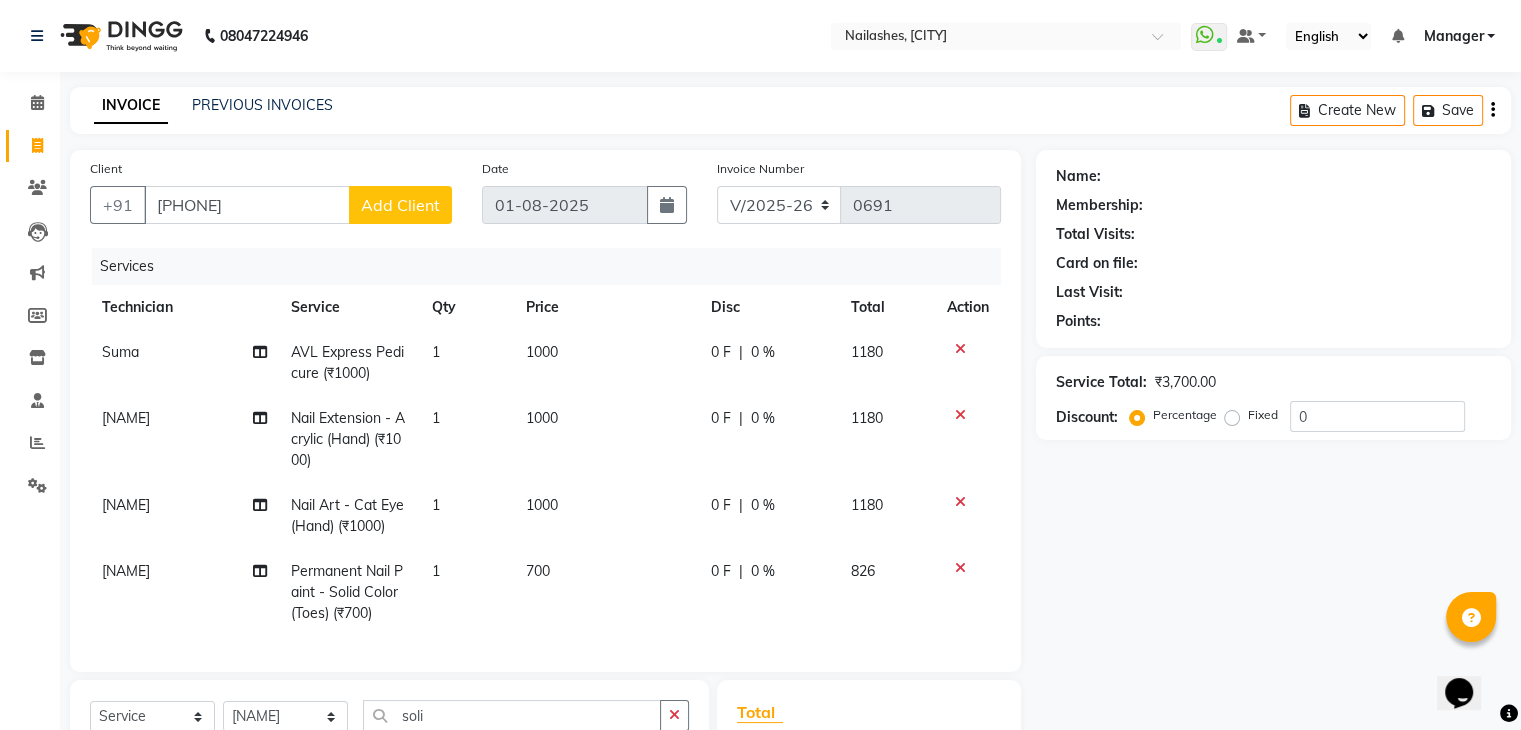 click on "Add Client" 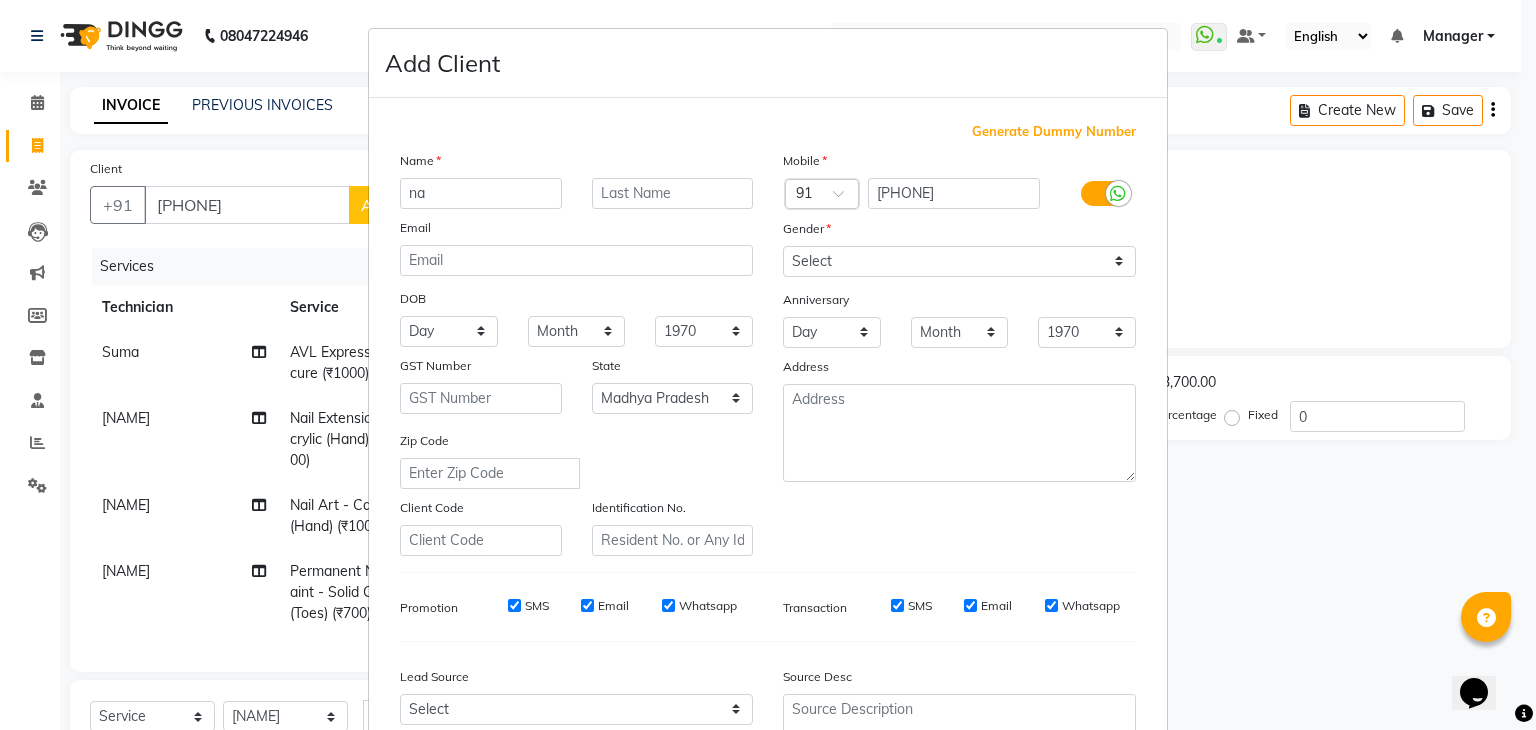 type on "n" 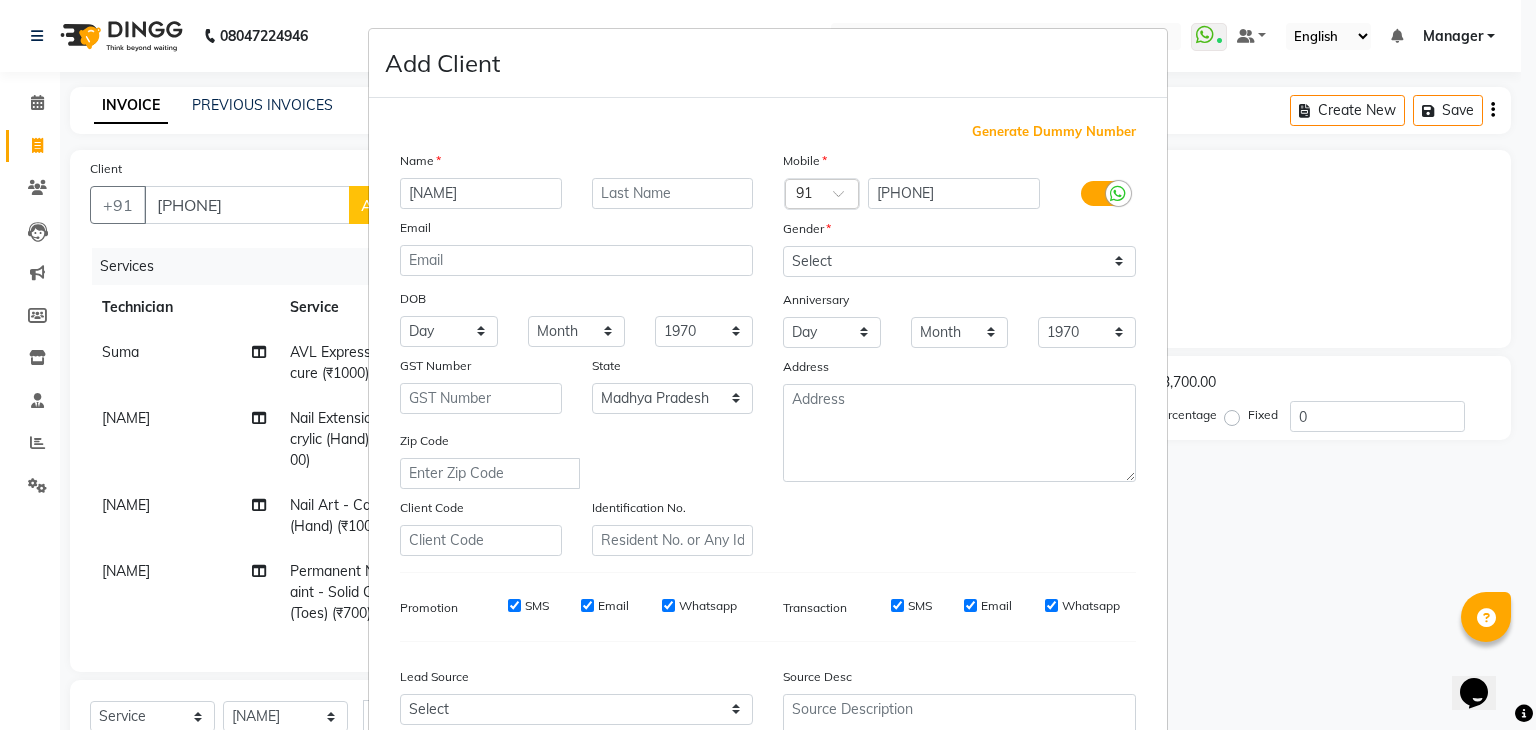type on "[NAME]" 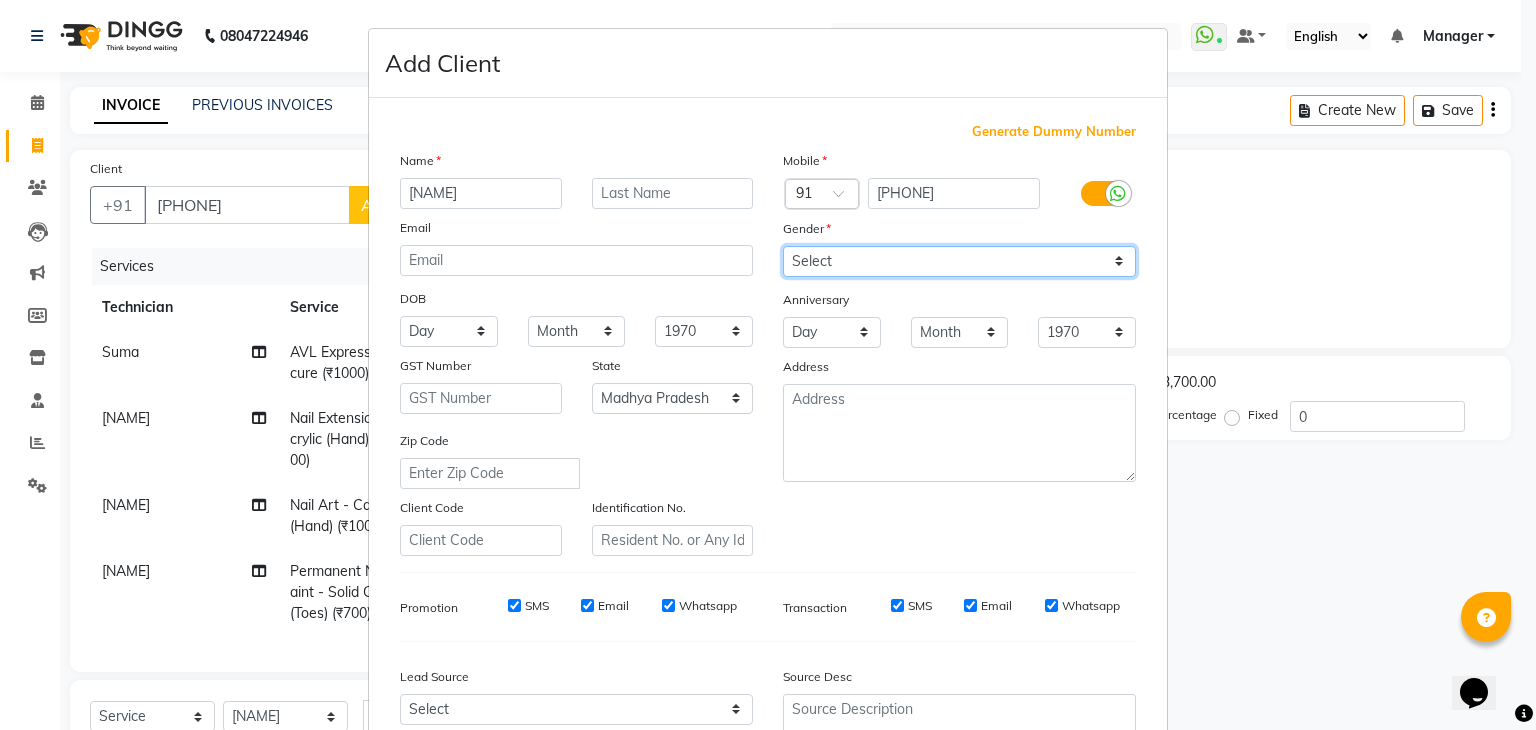 click on "Select Male Female Other Prefer Not To Say" at bounding box center (959, 261) 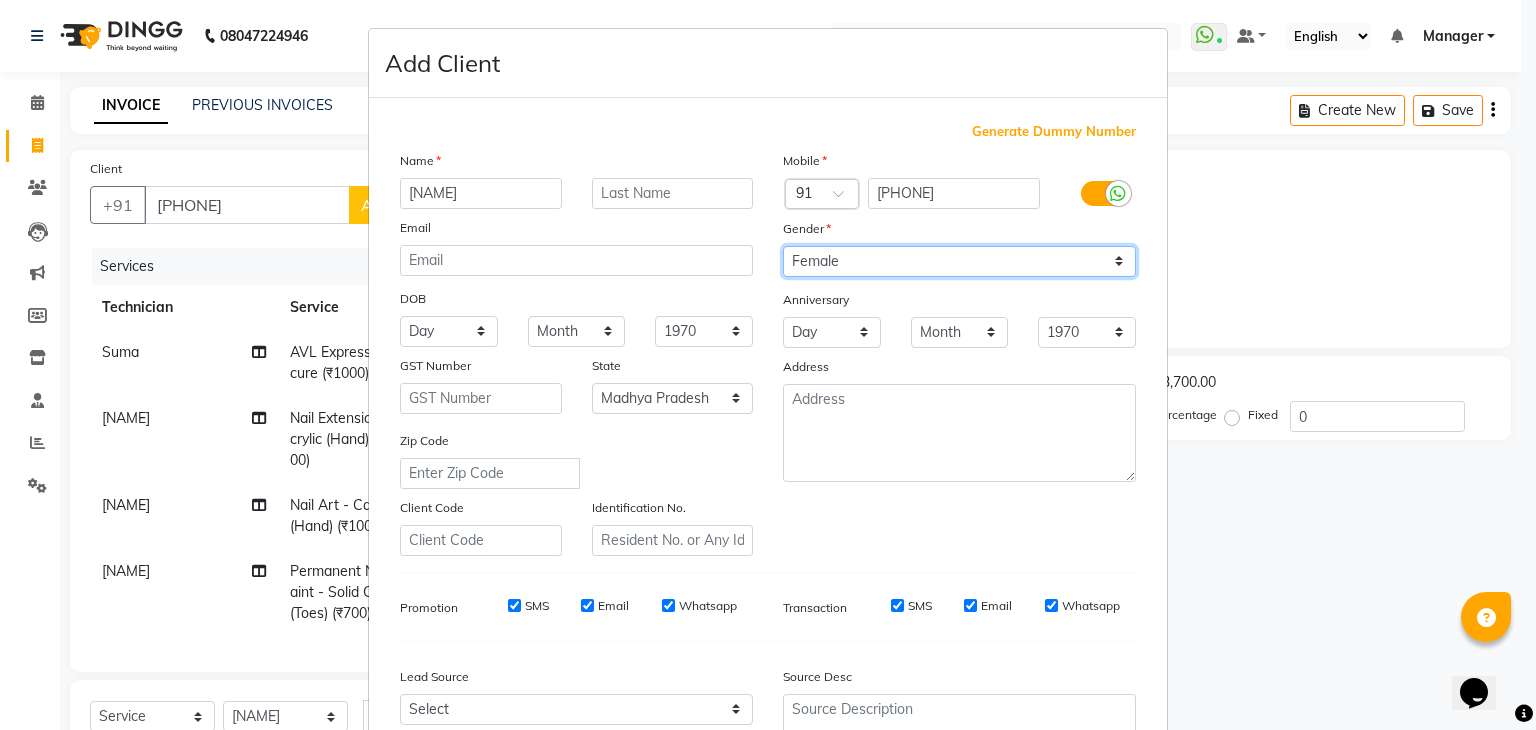 click on "Select Male Female Other Prefer Not To Say" at bounding box center (959, 261) 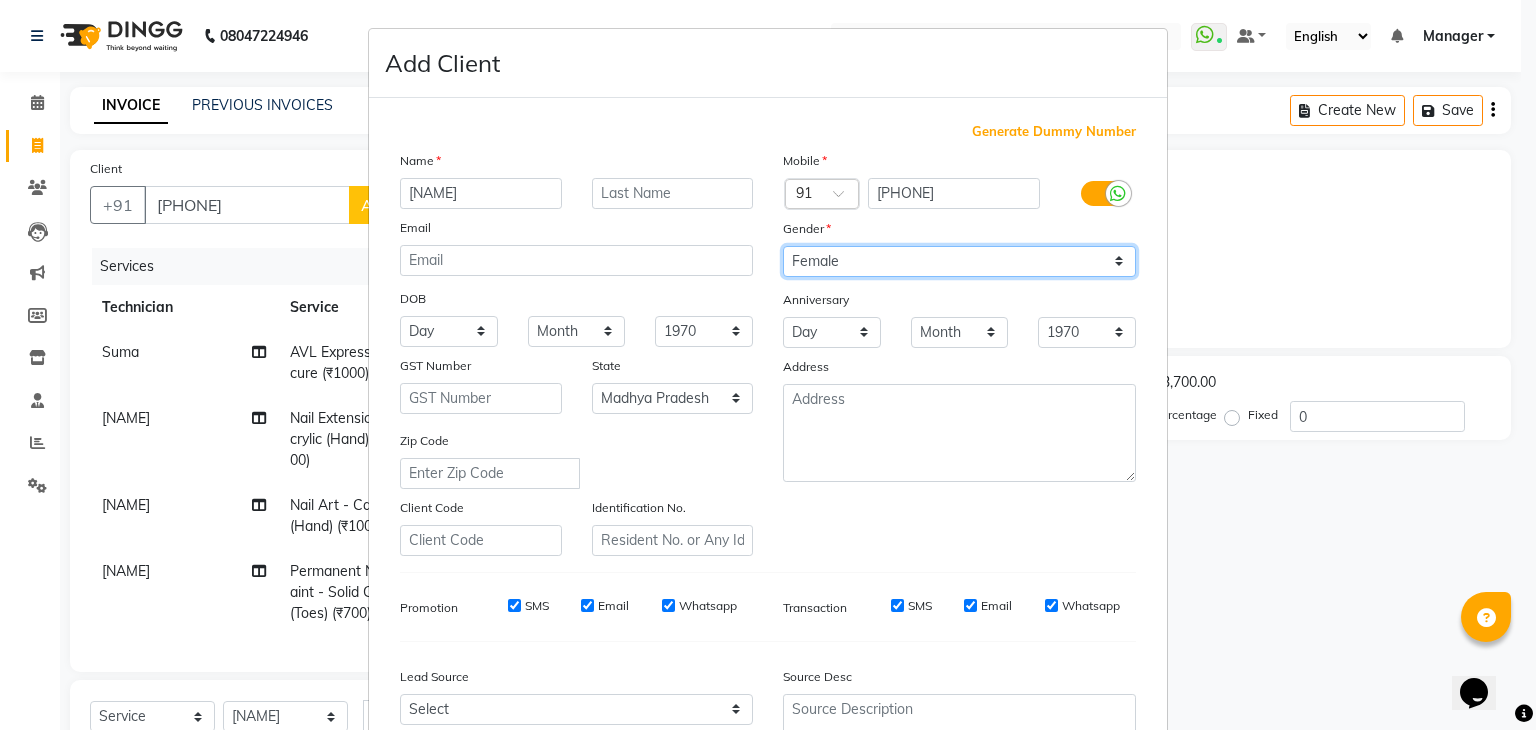 scroll, scrollTop: 203, scrollLeft: 0, axis: vertical 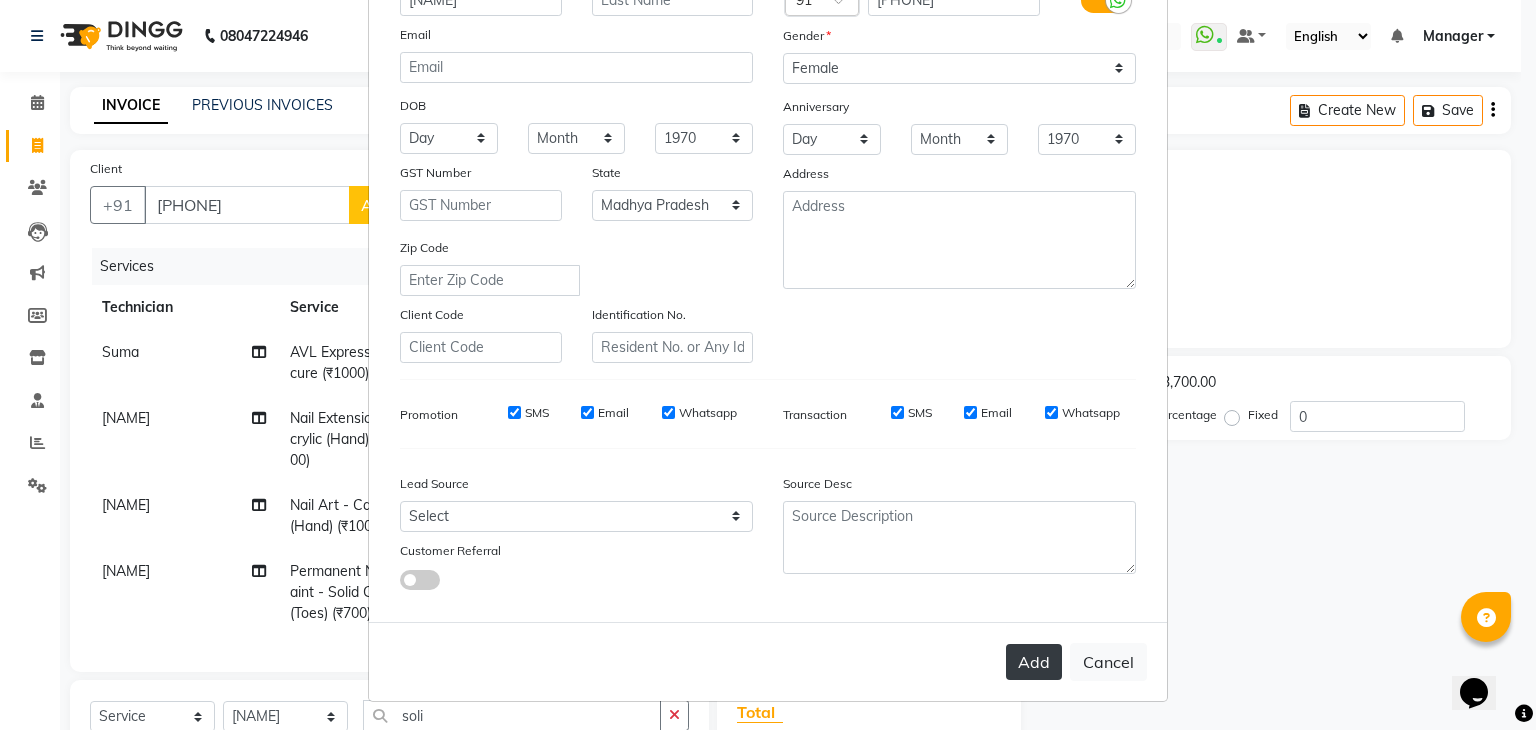 click on "Add" at bounding box center [1034, 662] 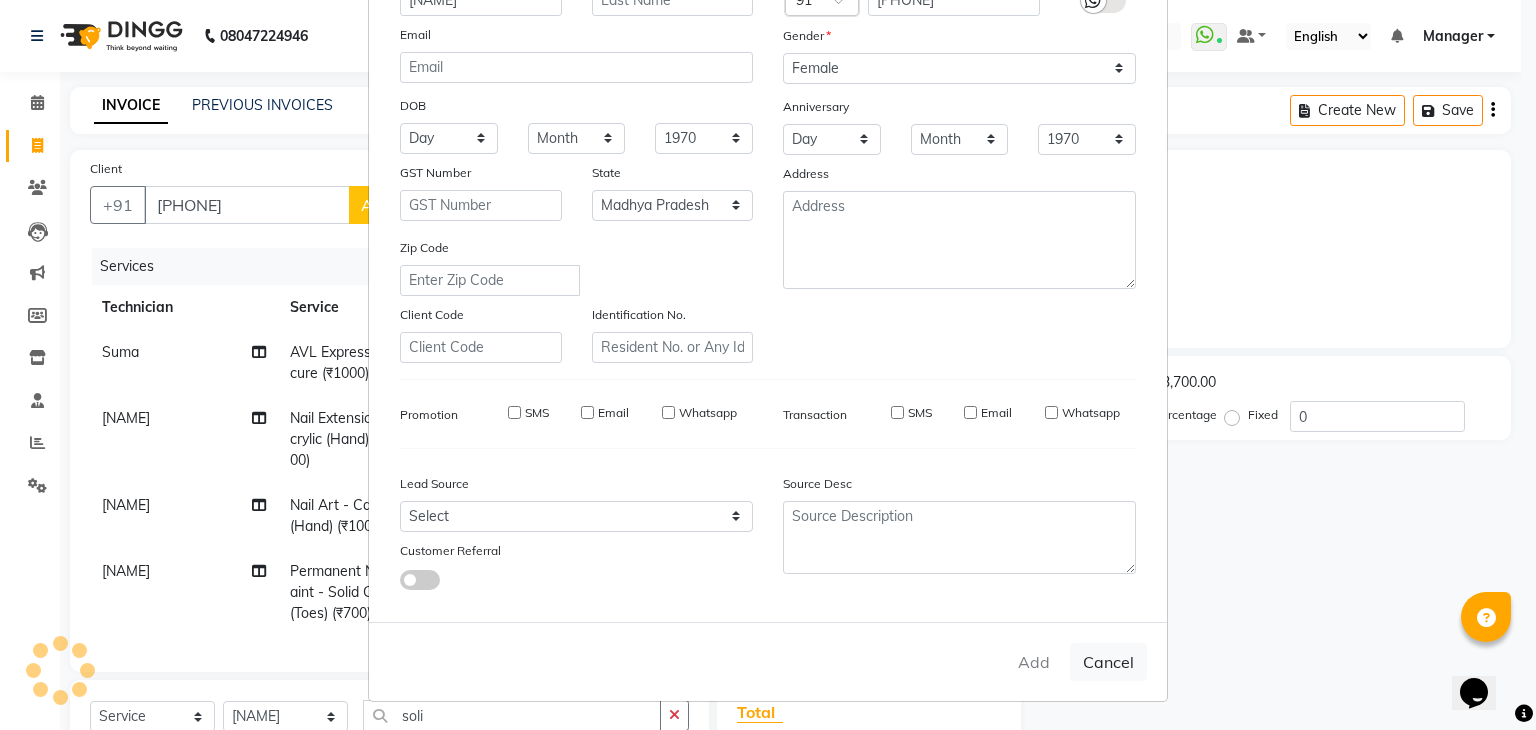 type on "96******01" 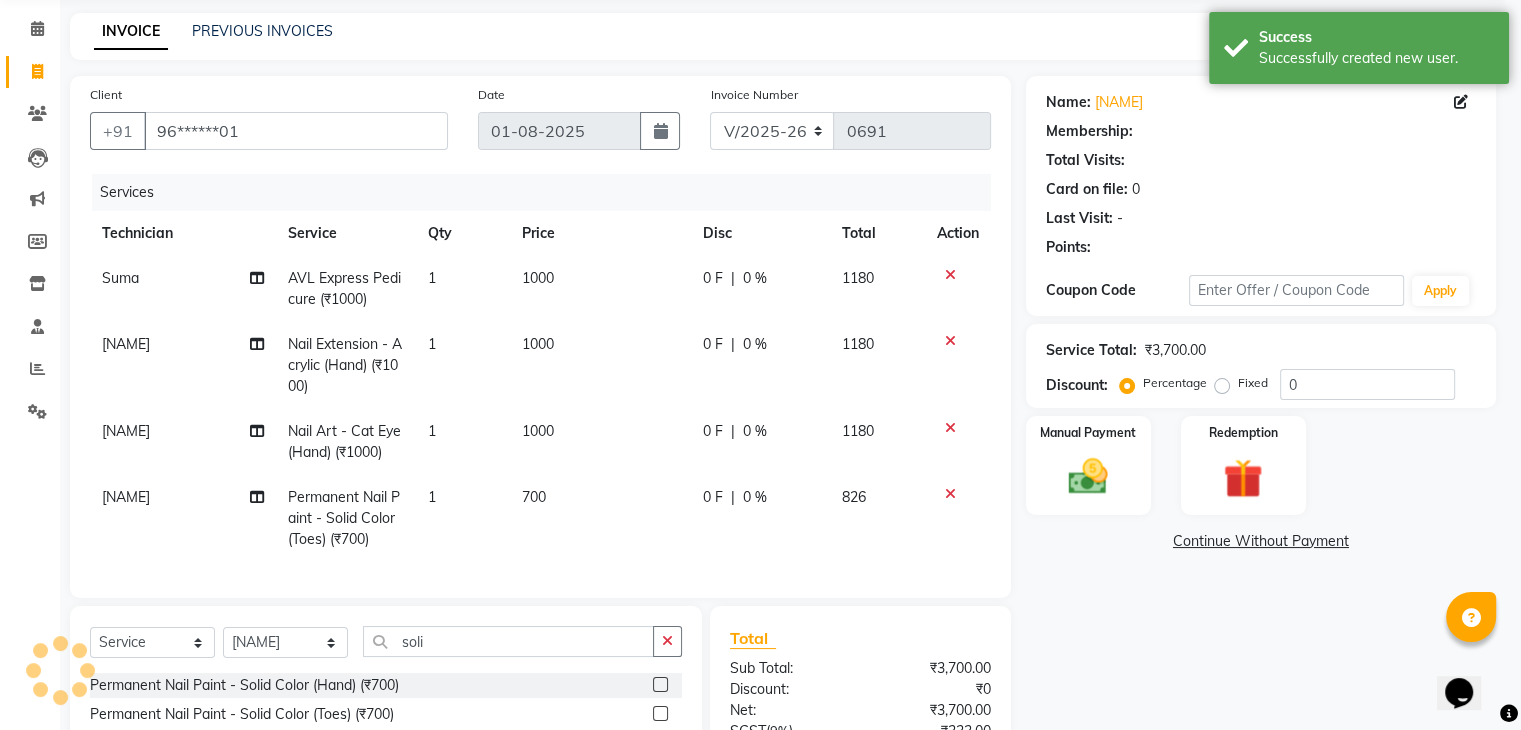 select on "1: Object" 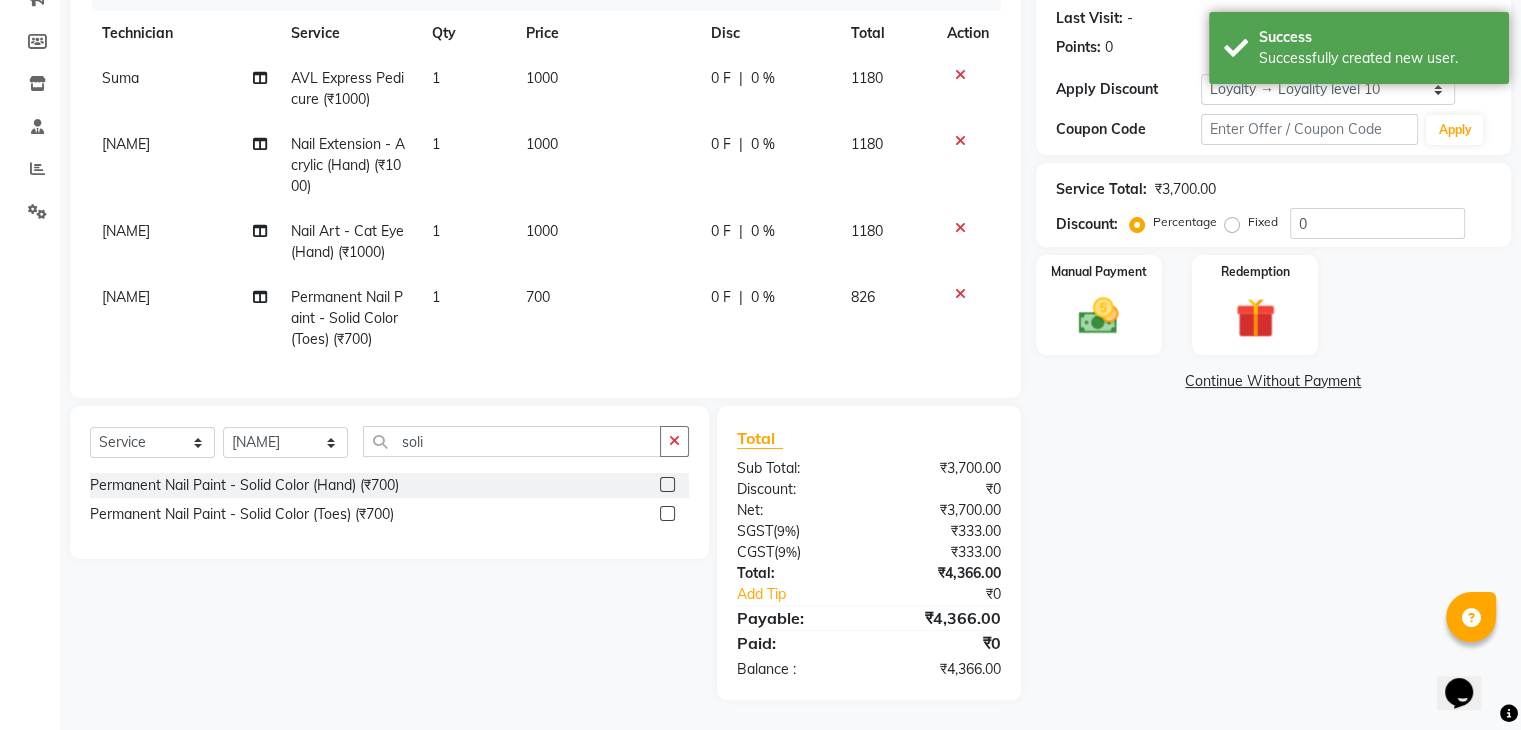 scroll, scrollTop: 290, scrollLeft: 0, axis: vertical 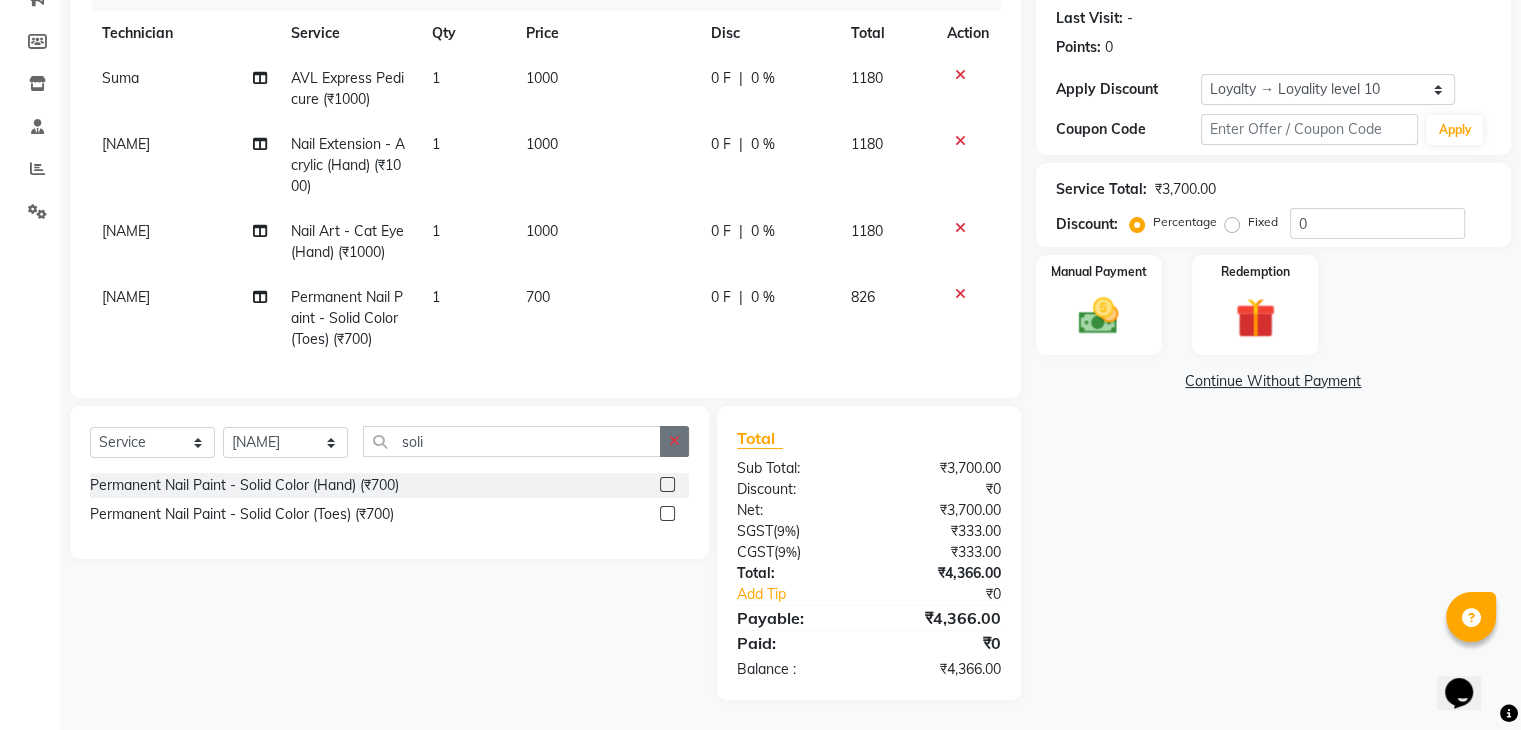 click 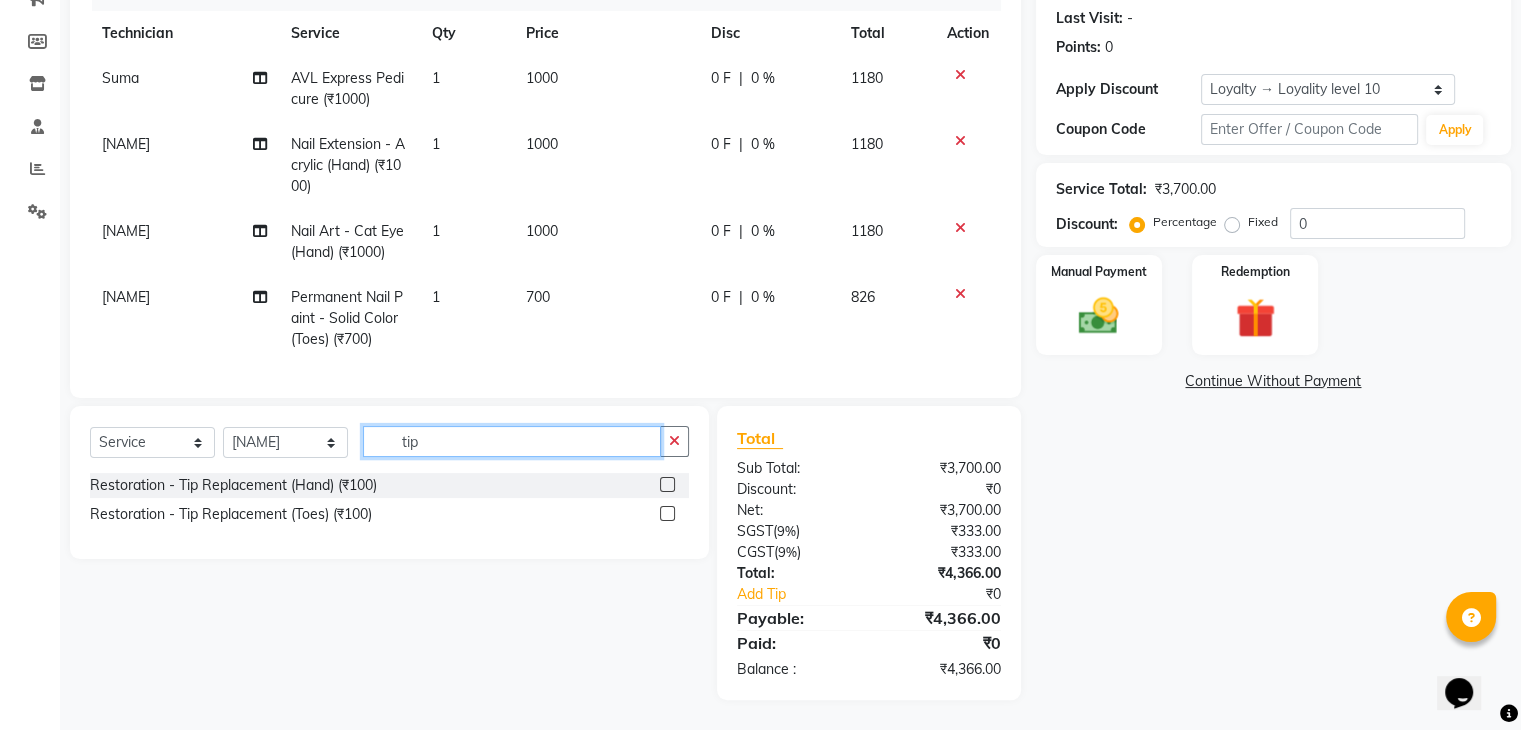 type on "tip" 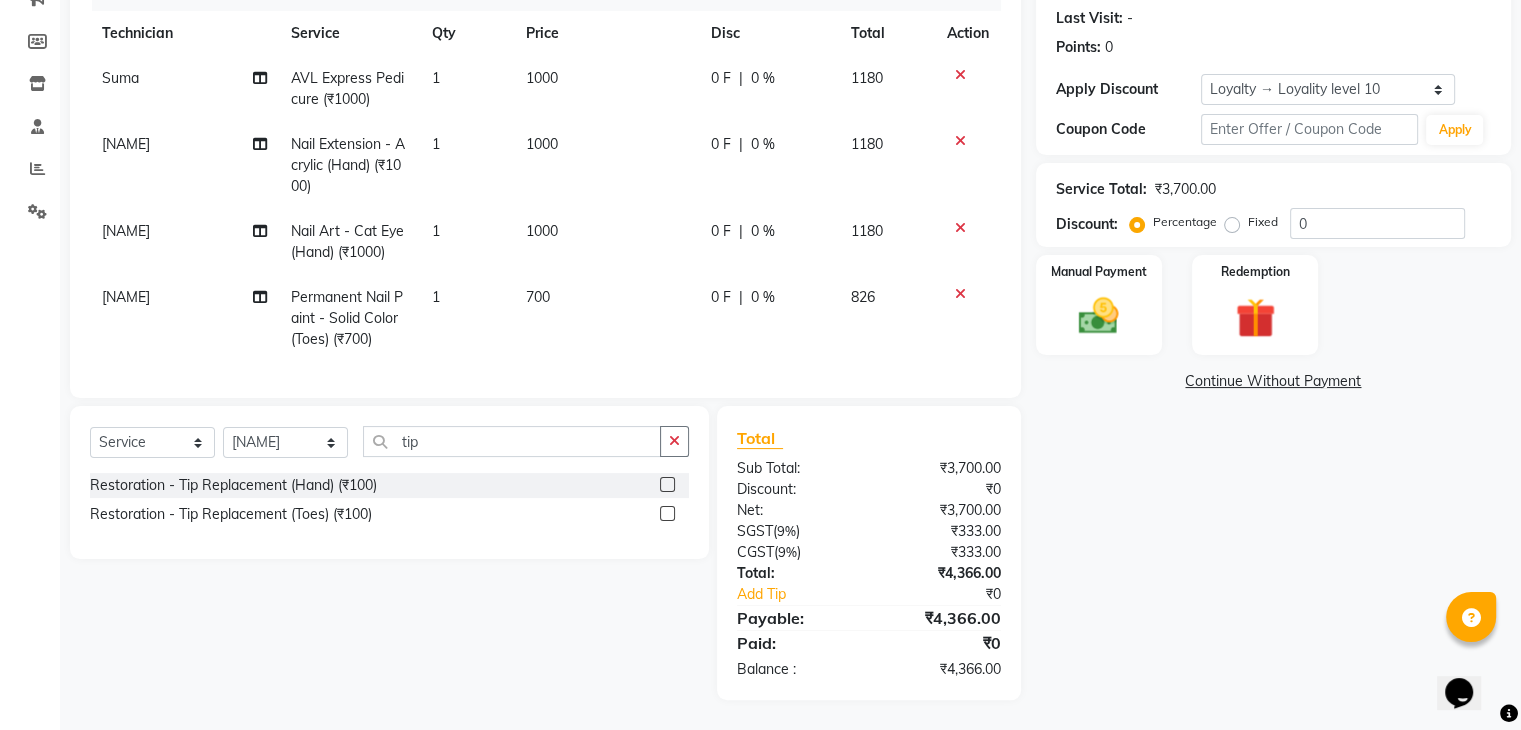 click 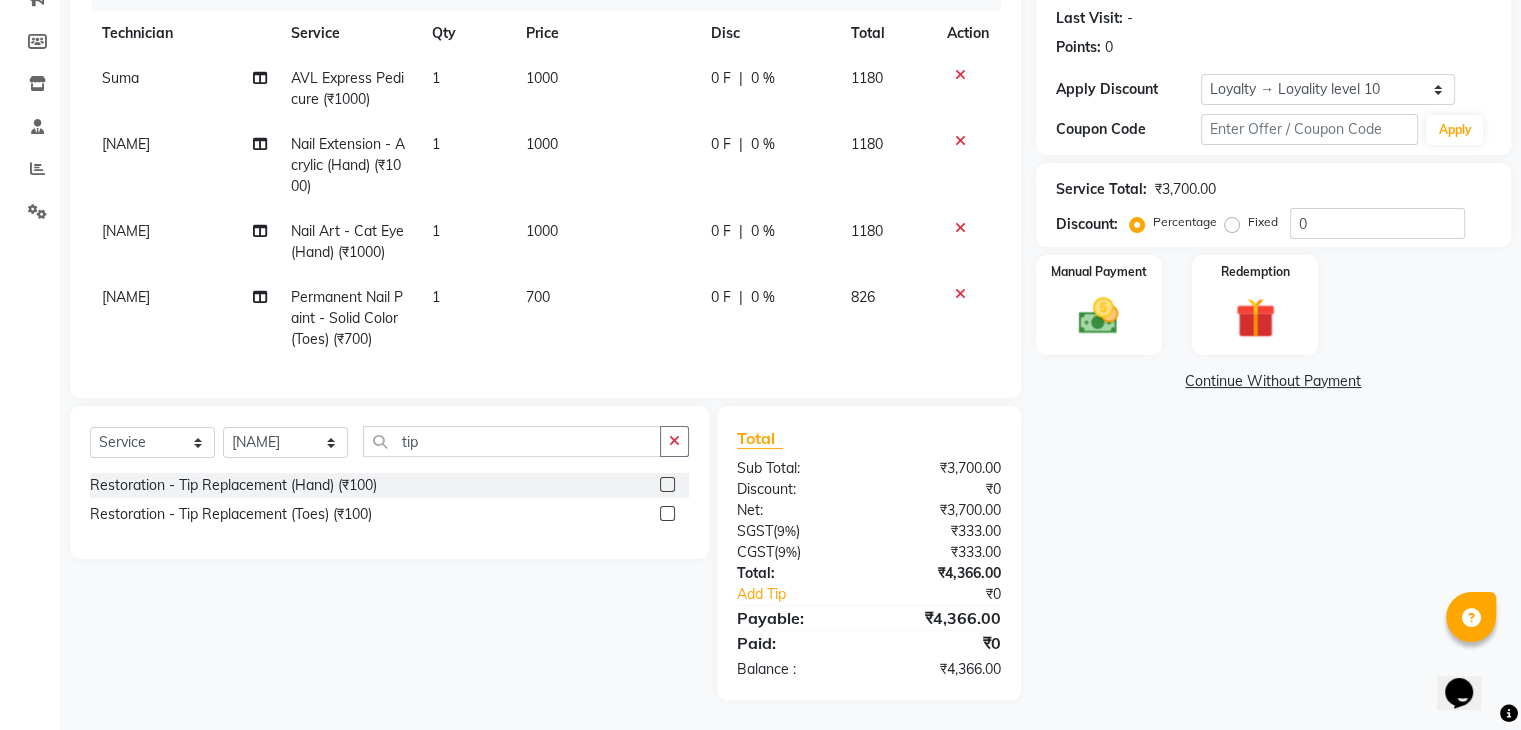 click 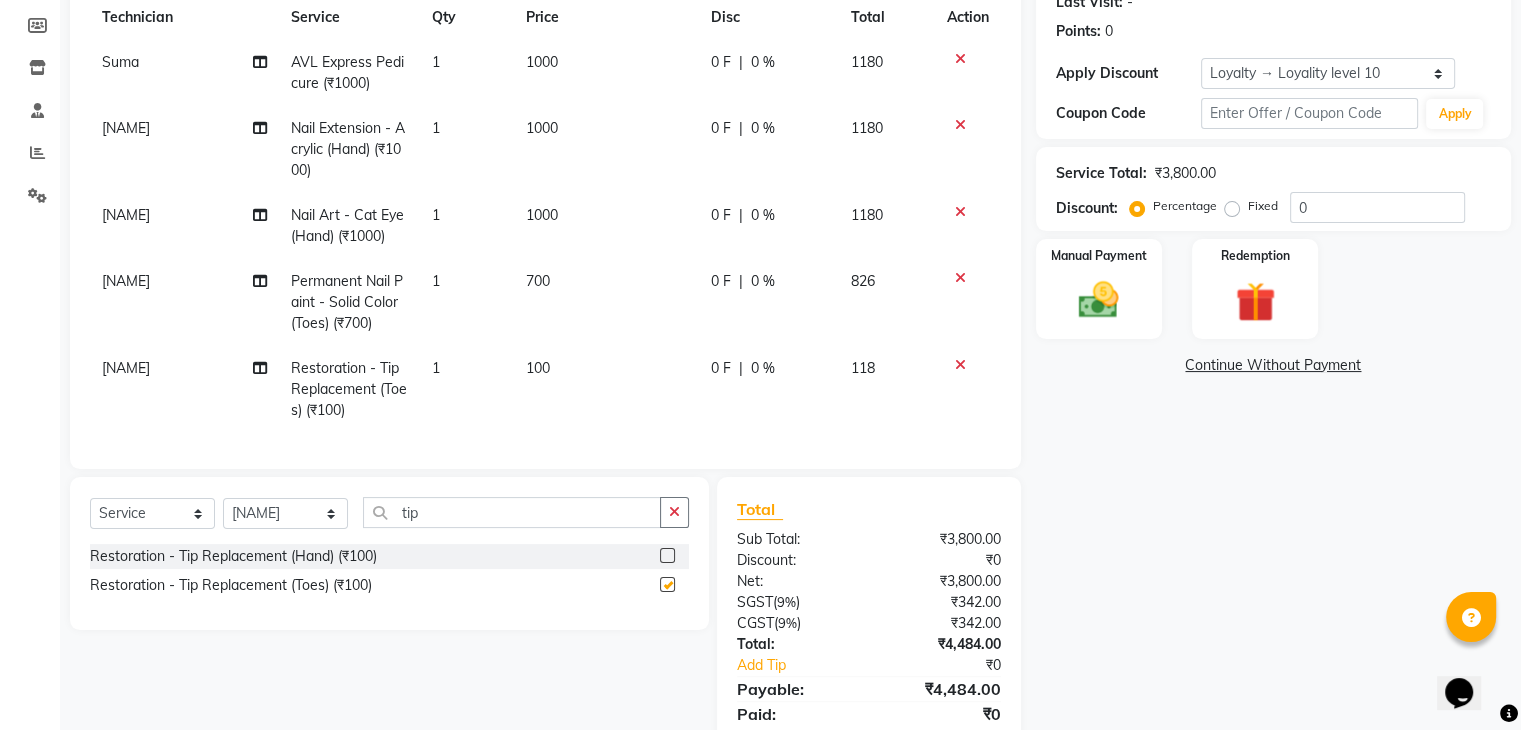 checkbox on "false" 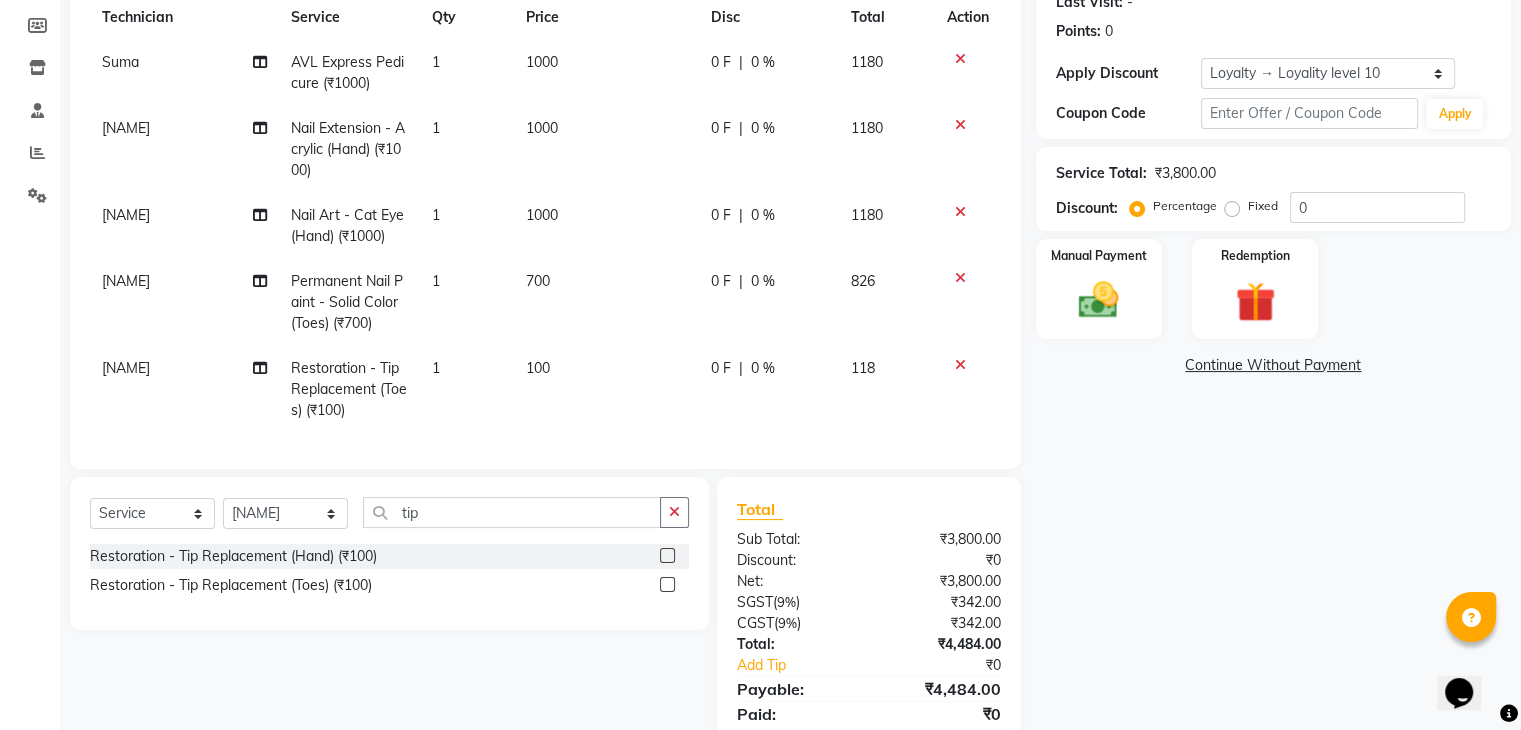 click on "1" 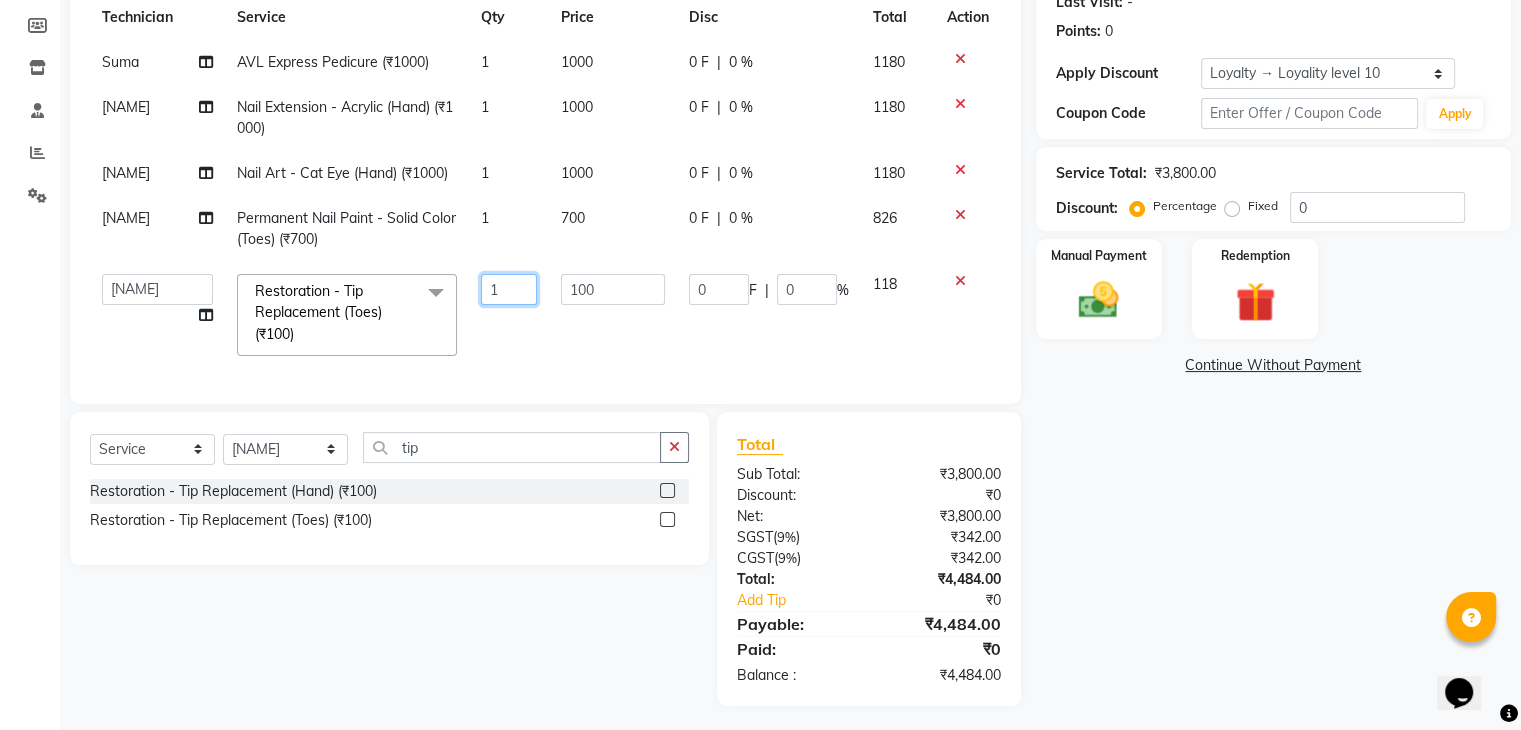 click on "1" 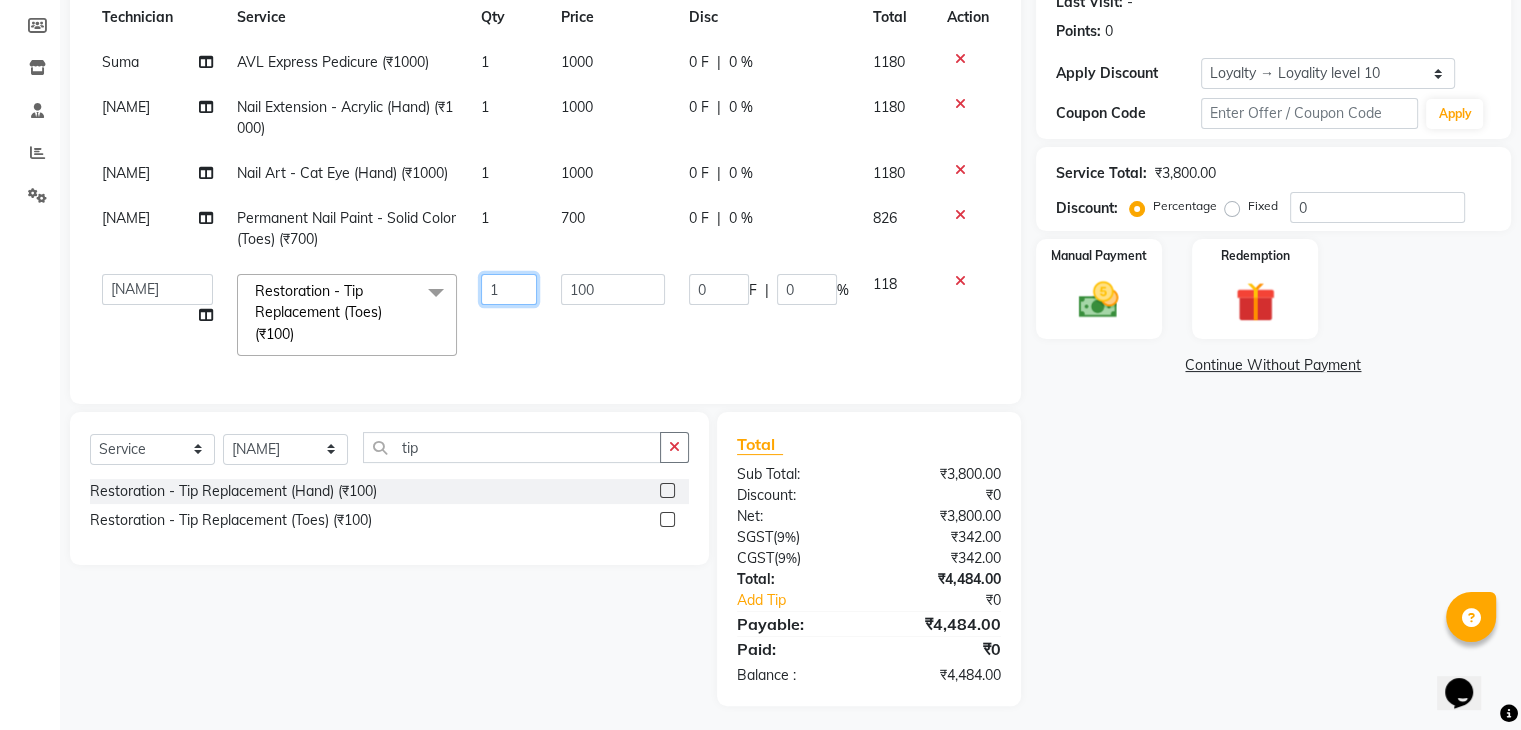 click on "1" 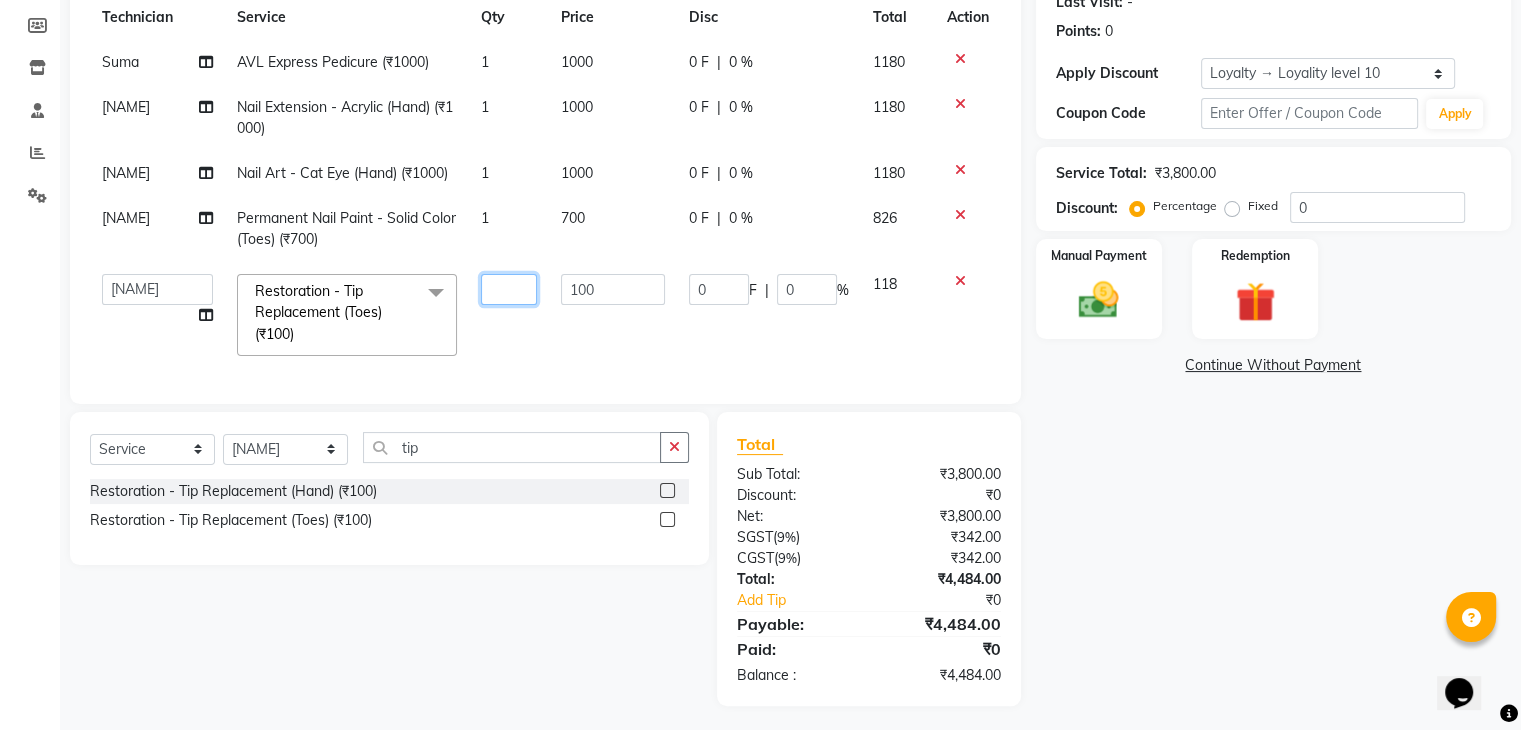type on "2" 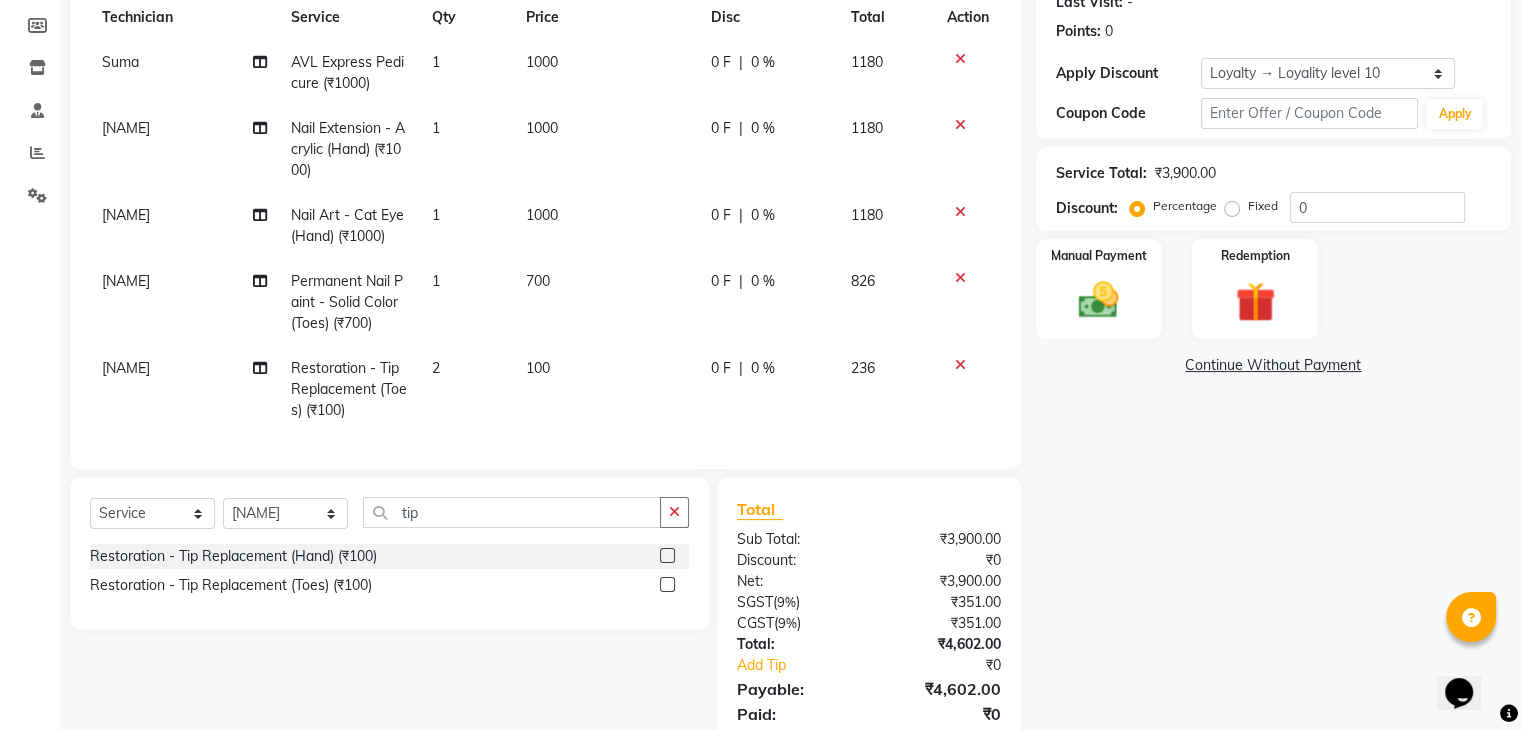 click on "[NAME] AVL Express Pedicure (₹1000) 1 1000 0 F | 0 % 1180 [NAME] Nail Extension - Acrylic (Hand) (₹1000) 1 1000 0 F | 0 % 1180 [NAME] Nail Art - Cat Eye (Hand) (₹1000) 1 1000 0 F | 0 % 1180 [NAME] Permanent Nail Paint - Solid Color (Toes) (₹700) 1 700 0 F | 0 % 826 [NAME] Restoration - Tip Replacement (Toes) (₹100) 2 100 0 F | 0 % 236" 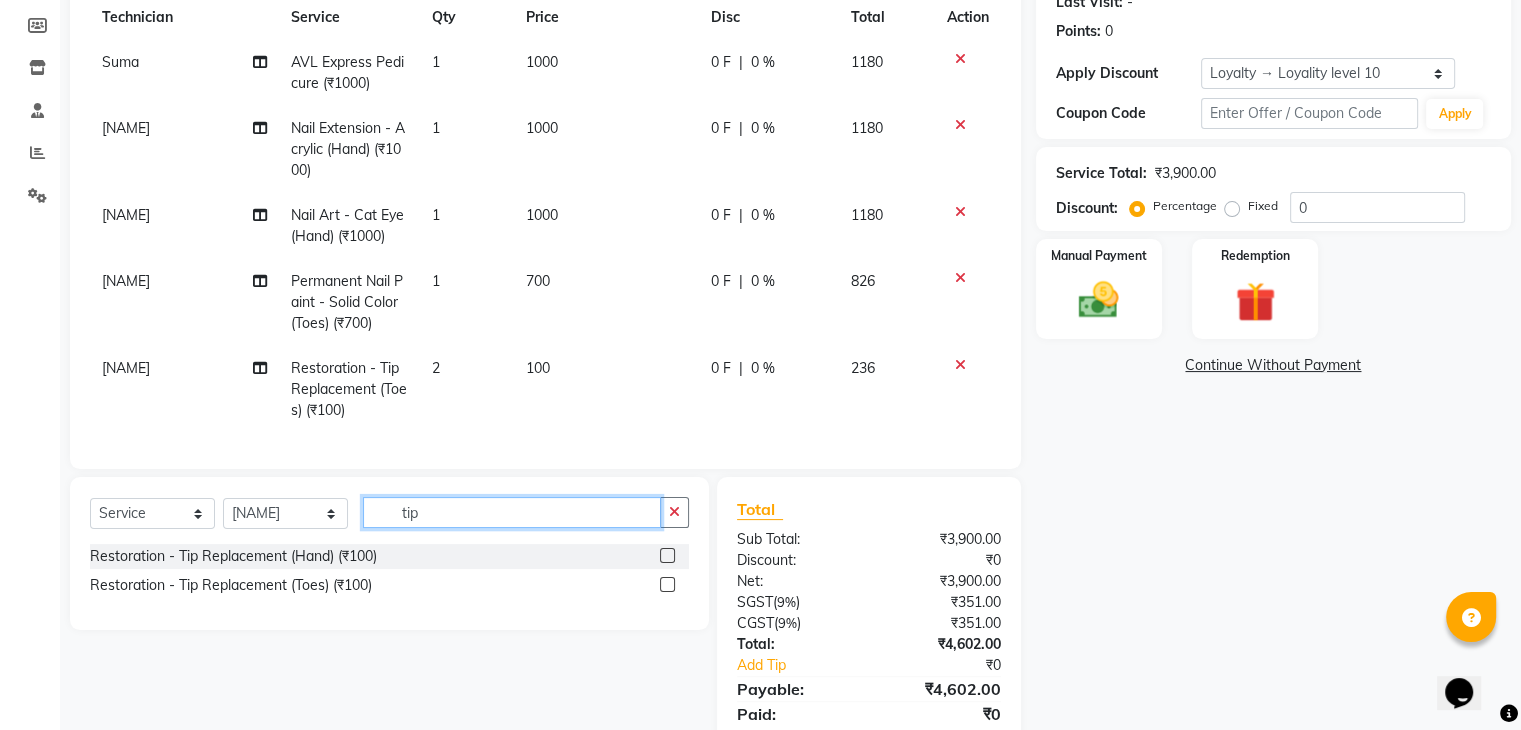 click on "tip" 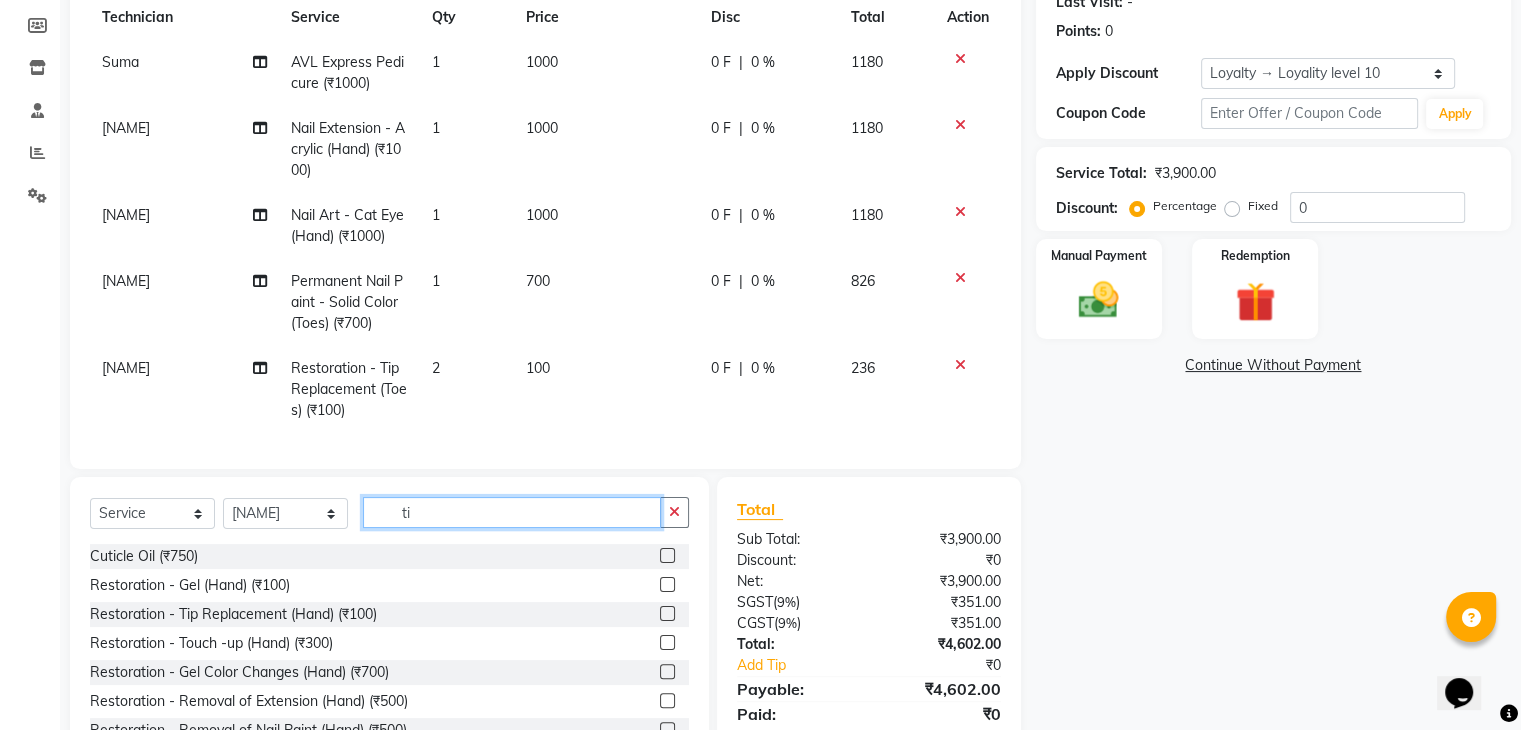 type on "t" 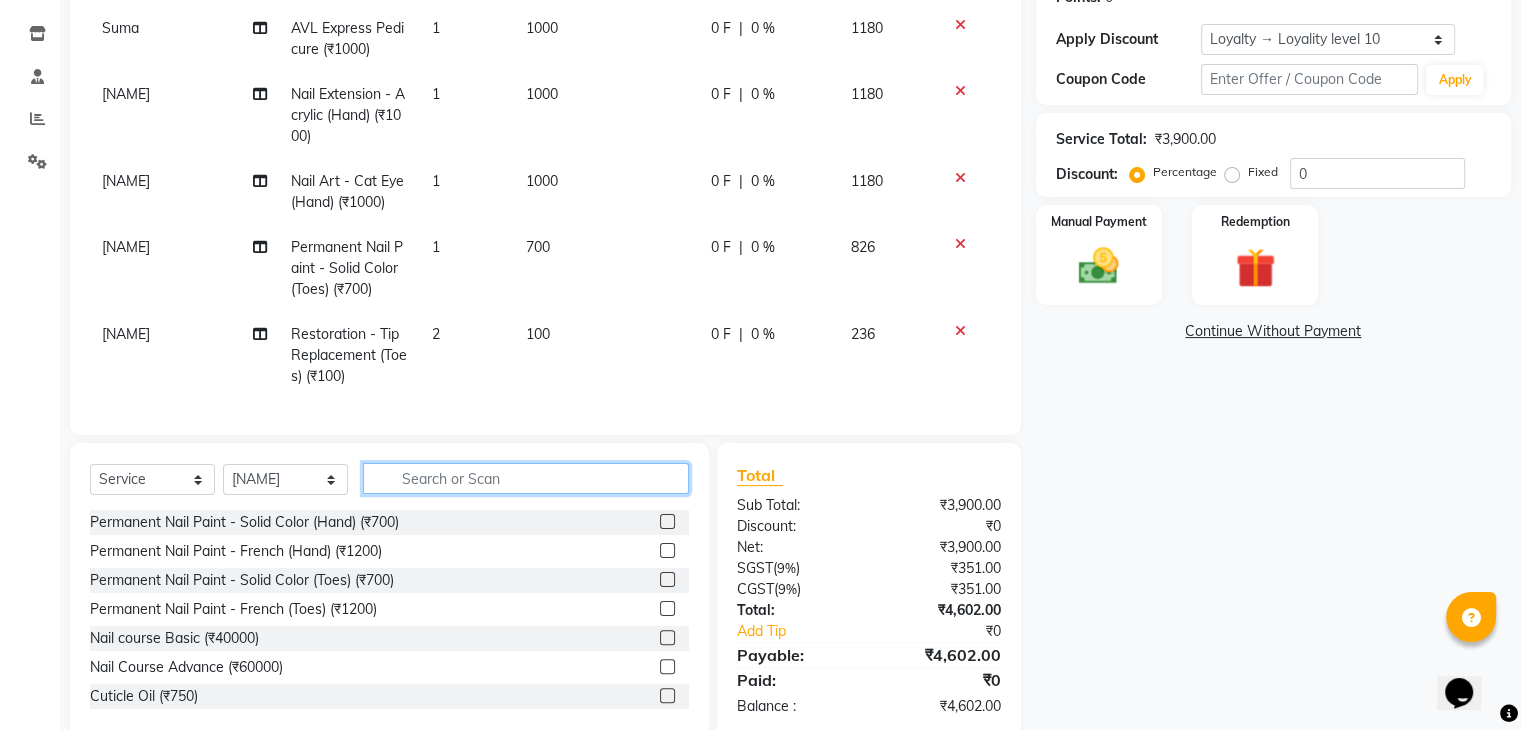 scroll, scrollTop: 372, scrollLeft: 0, axis: vertical 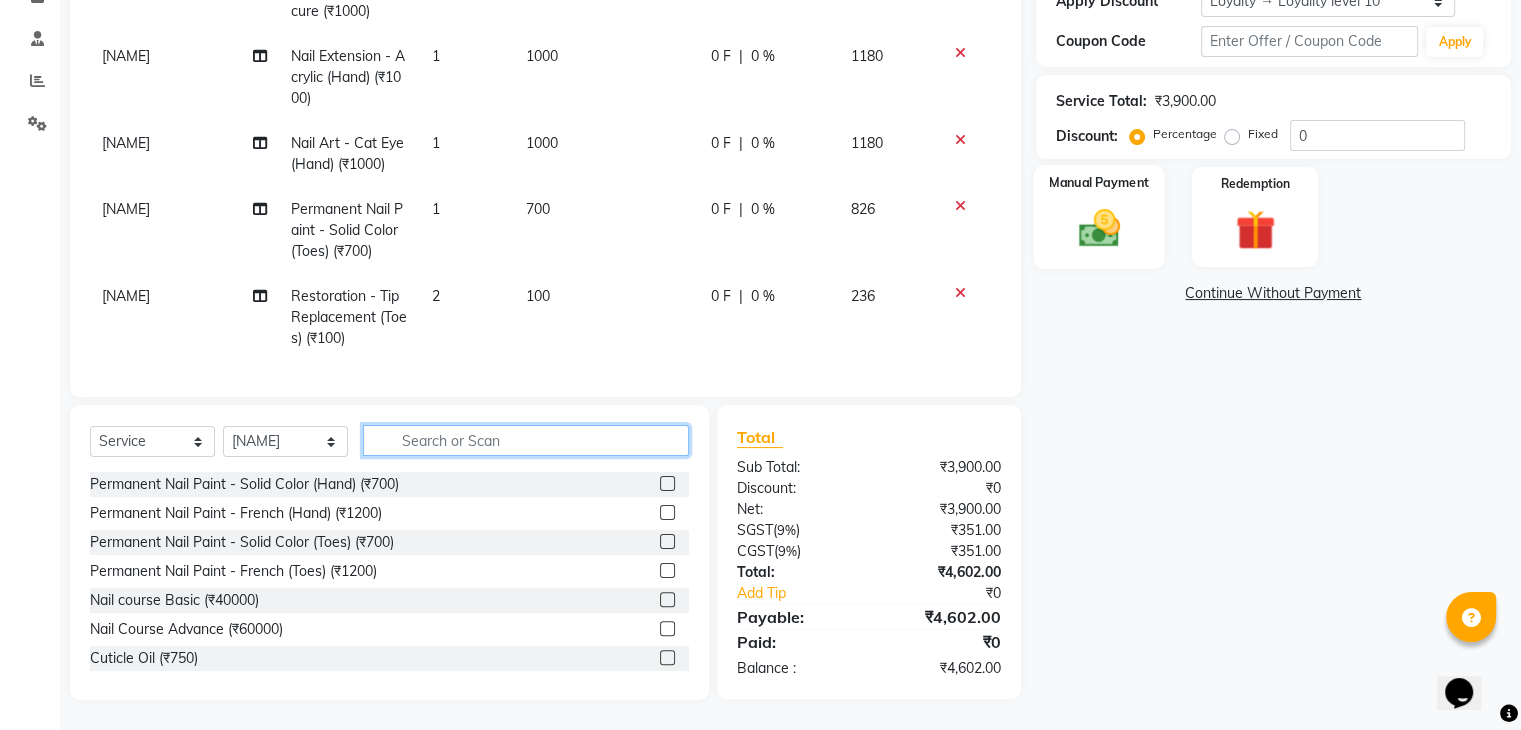 type 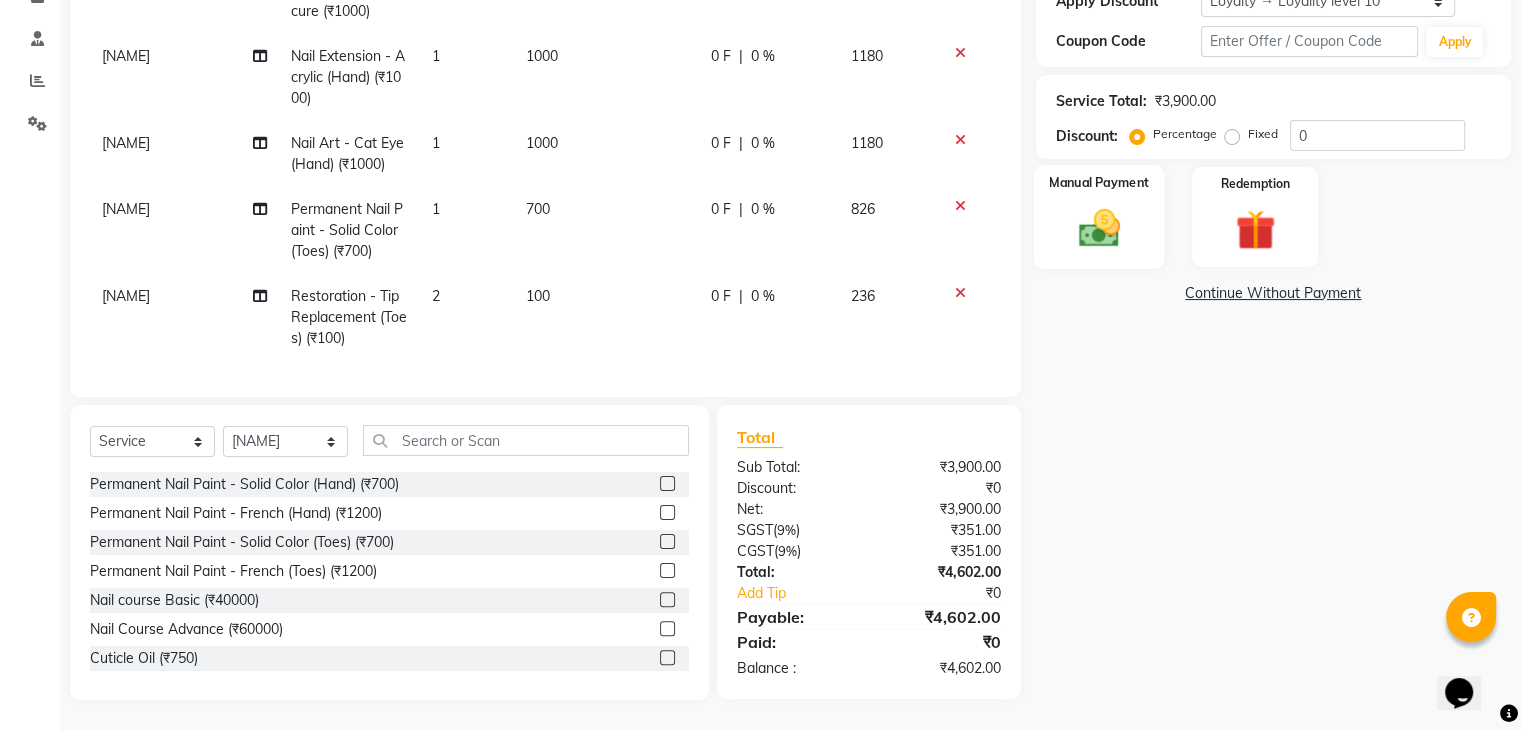 click on "Manual Payment" 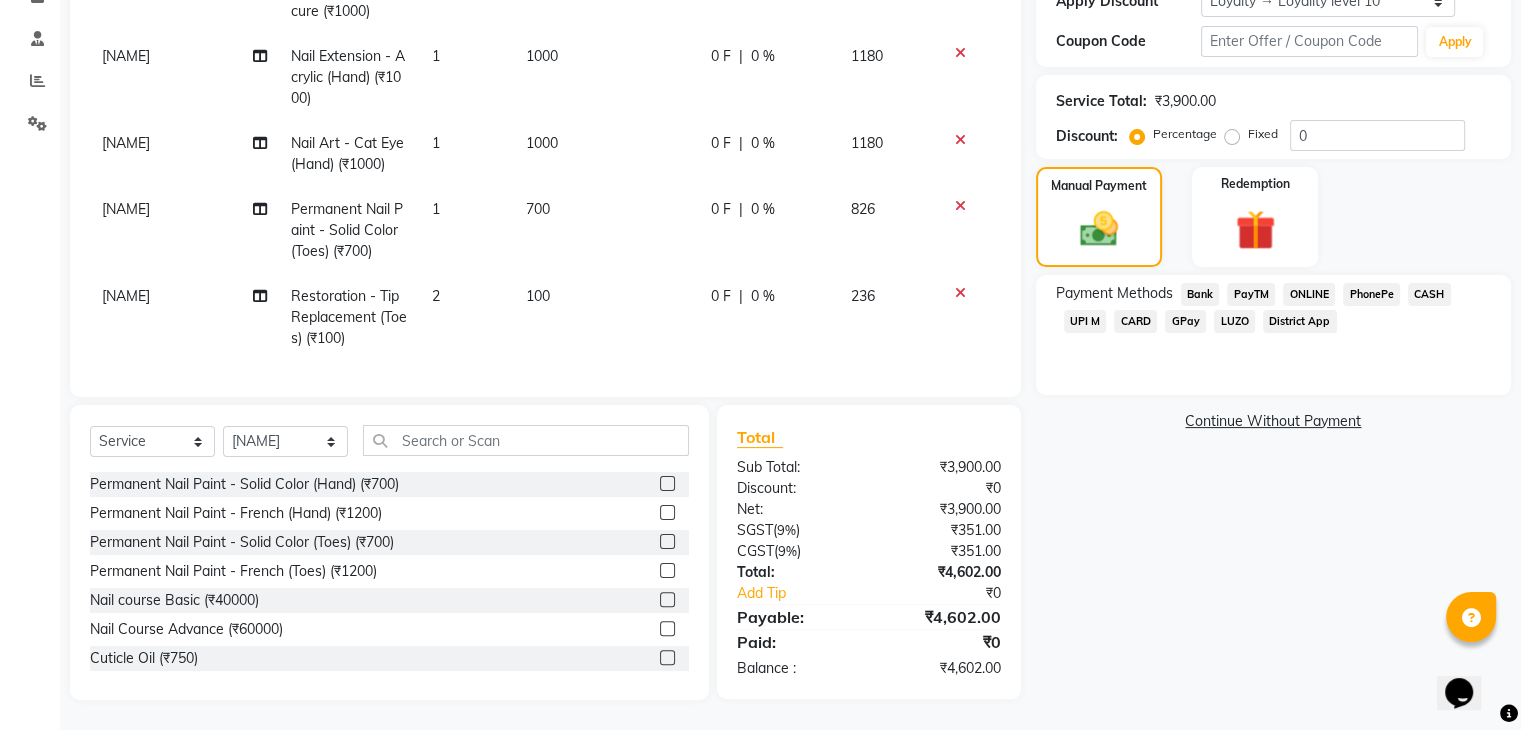 click on "CARD" 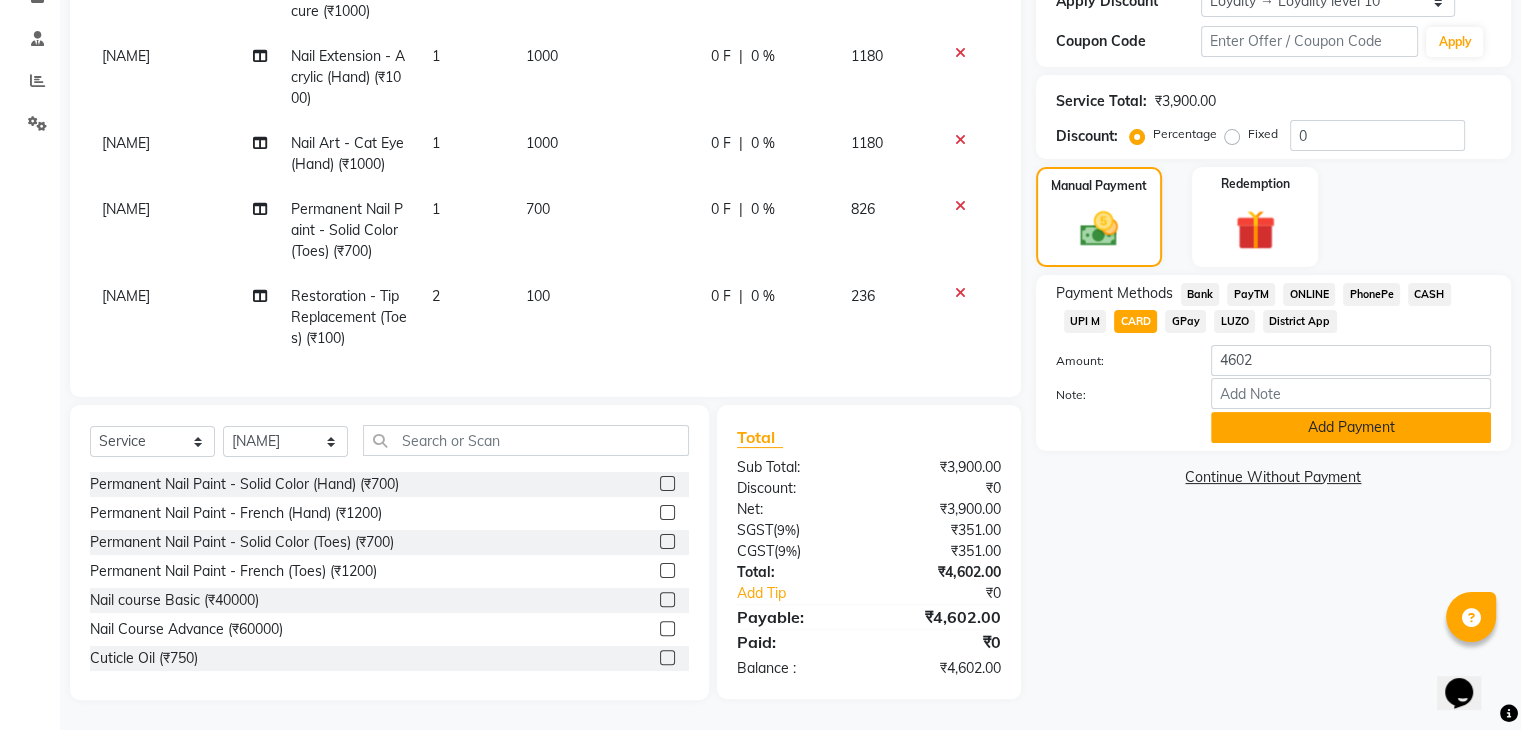click on "Add Payment" 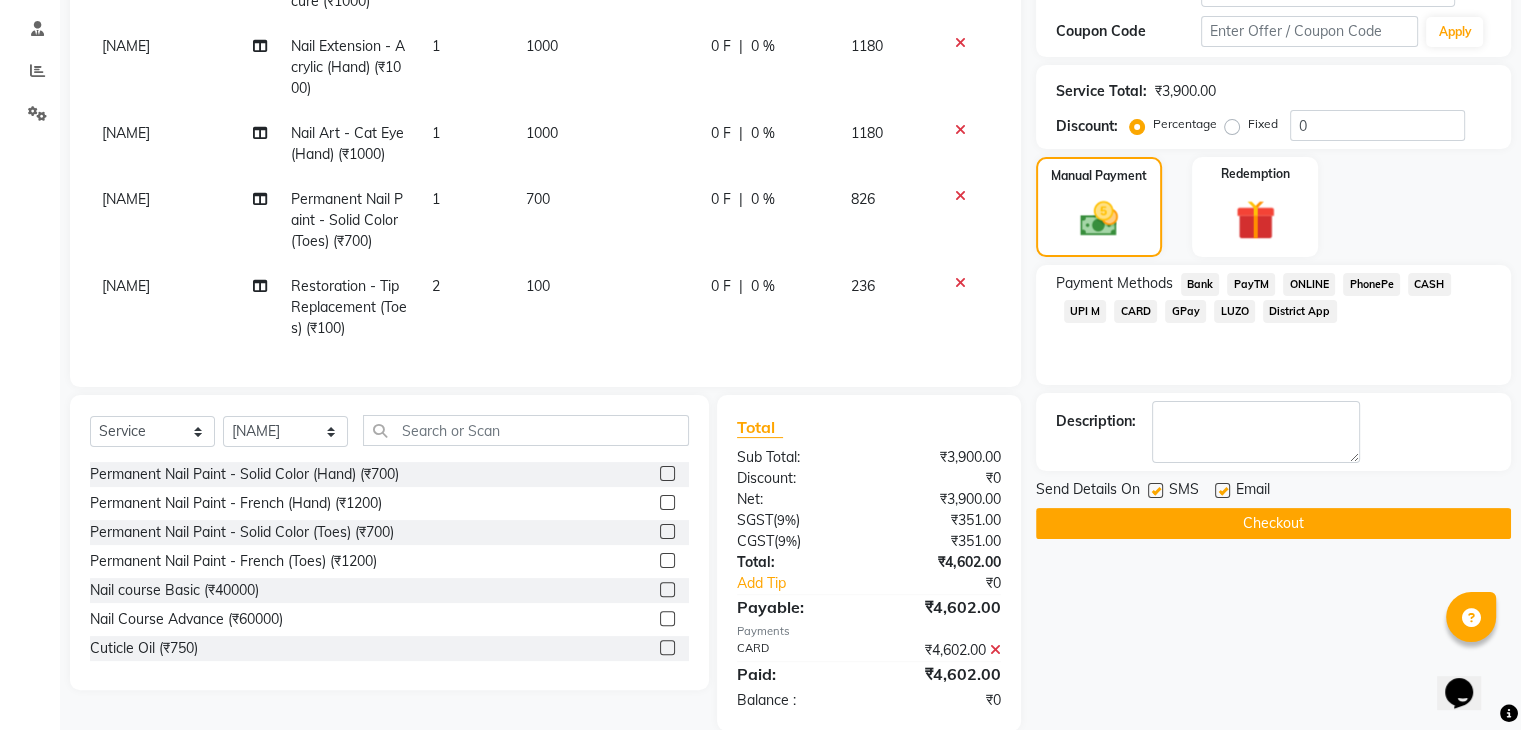 scroll, scrollTop: 512, scrollLeft: 0, axis: vertical 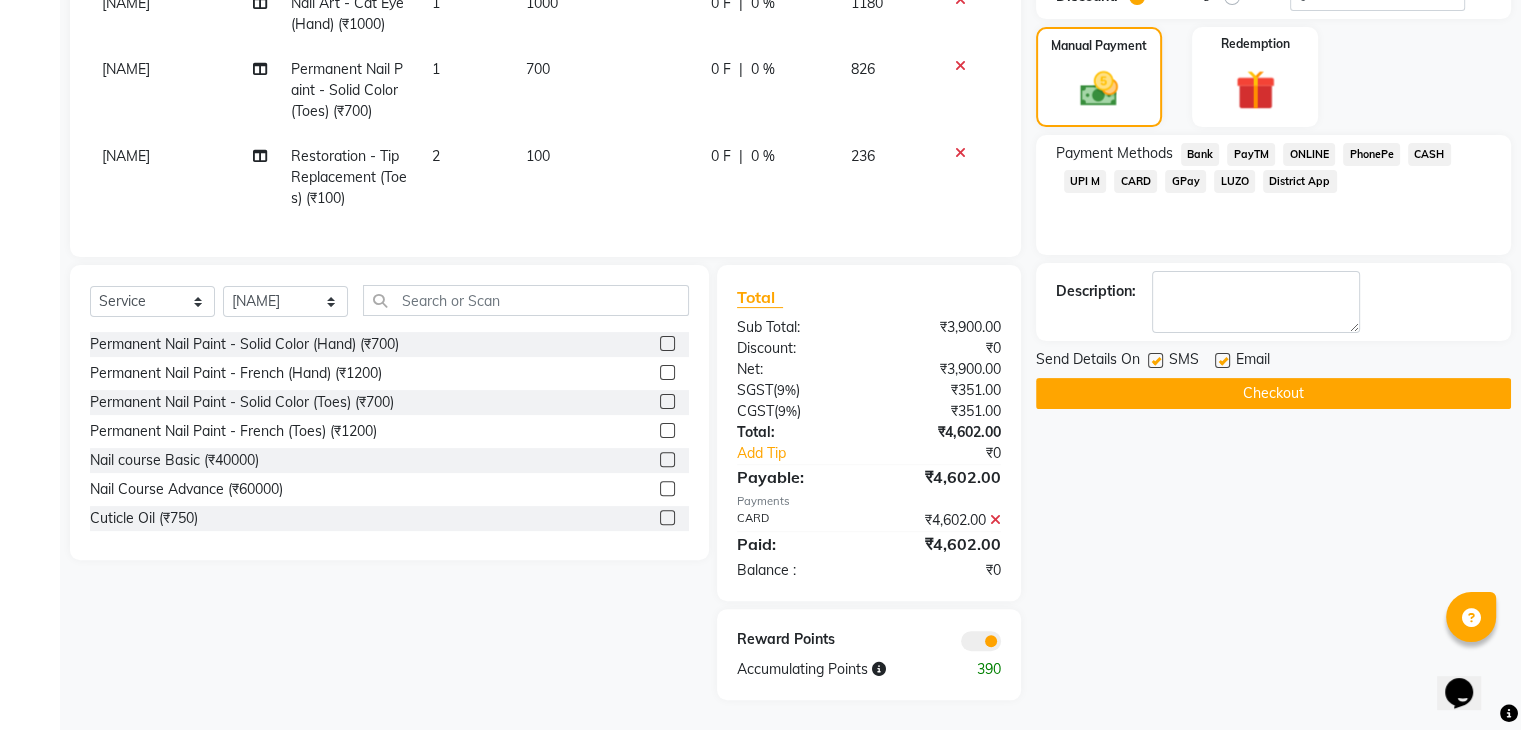 click on "Checkout" 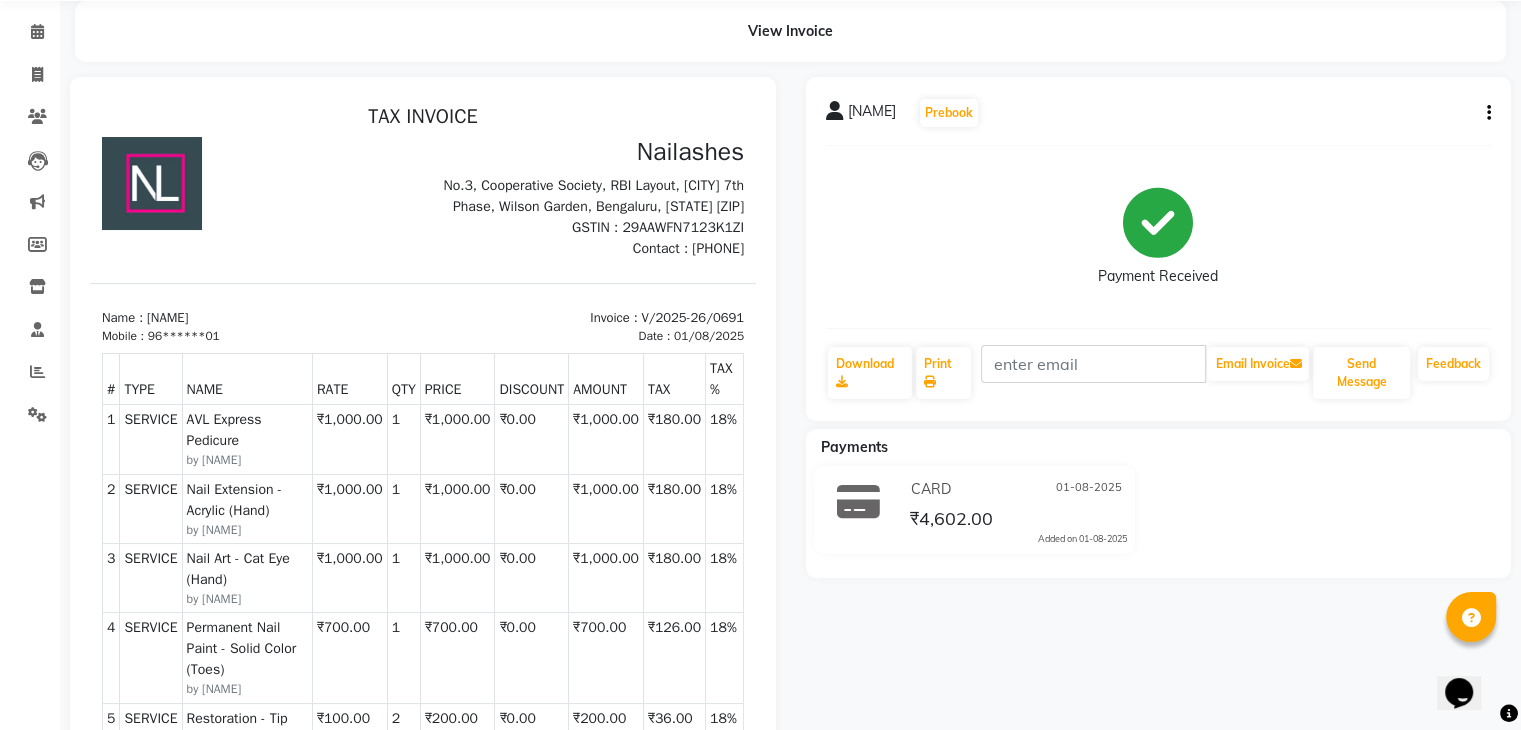 scroll, scrollTop: 0, scrollLeft: 0, axis: both 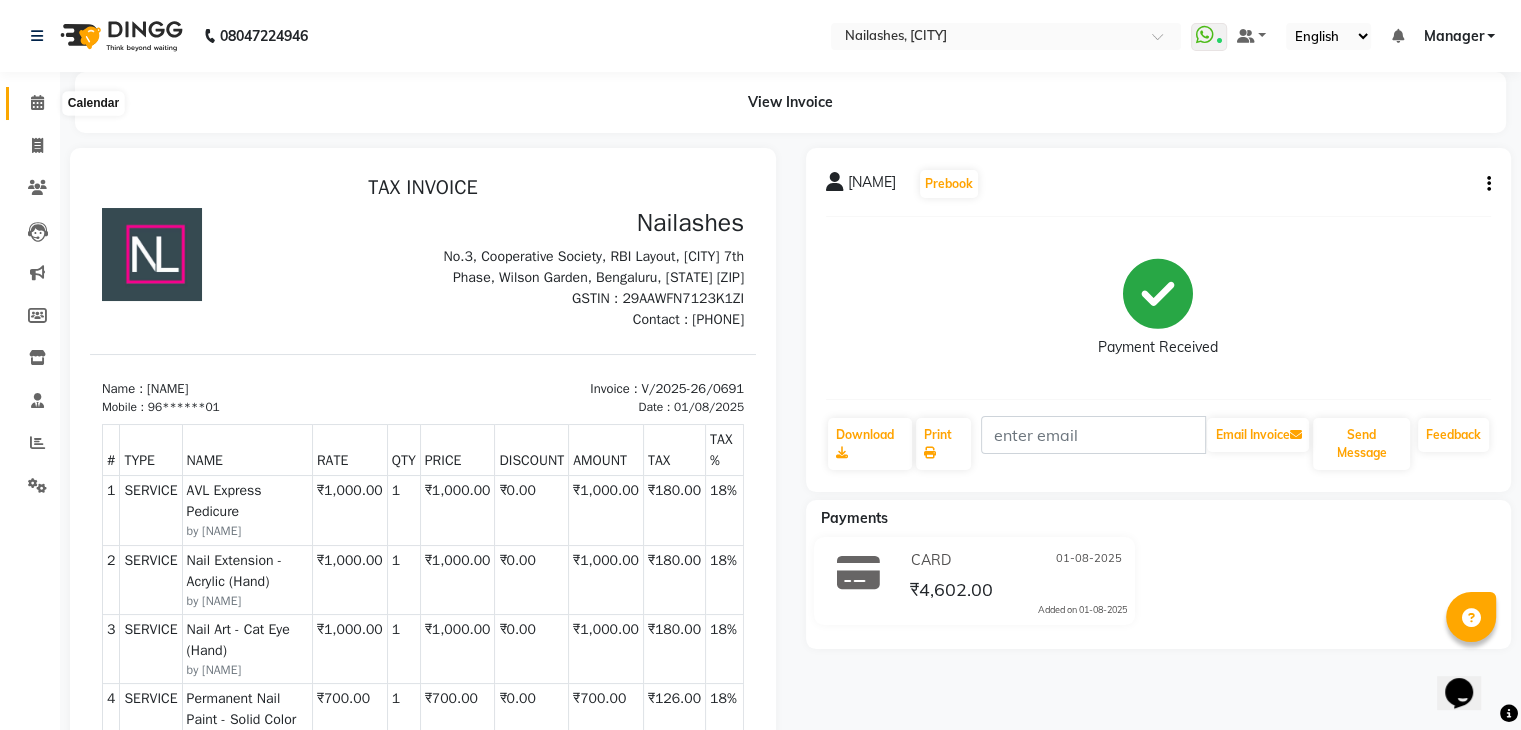 click 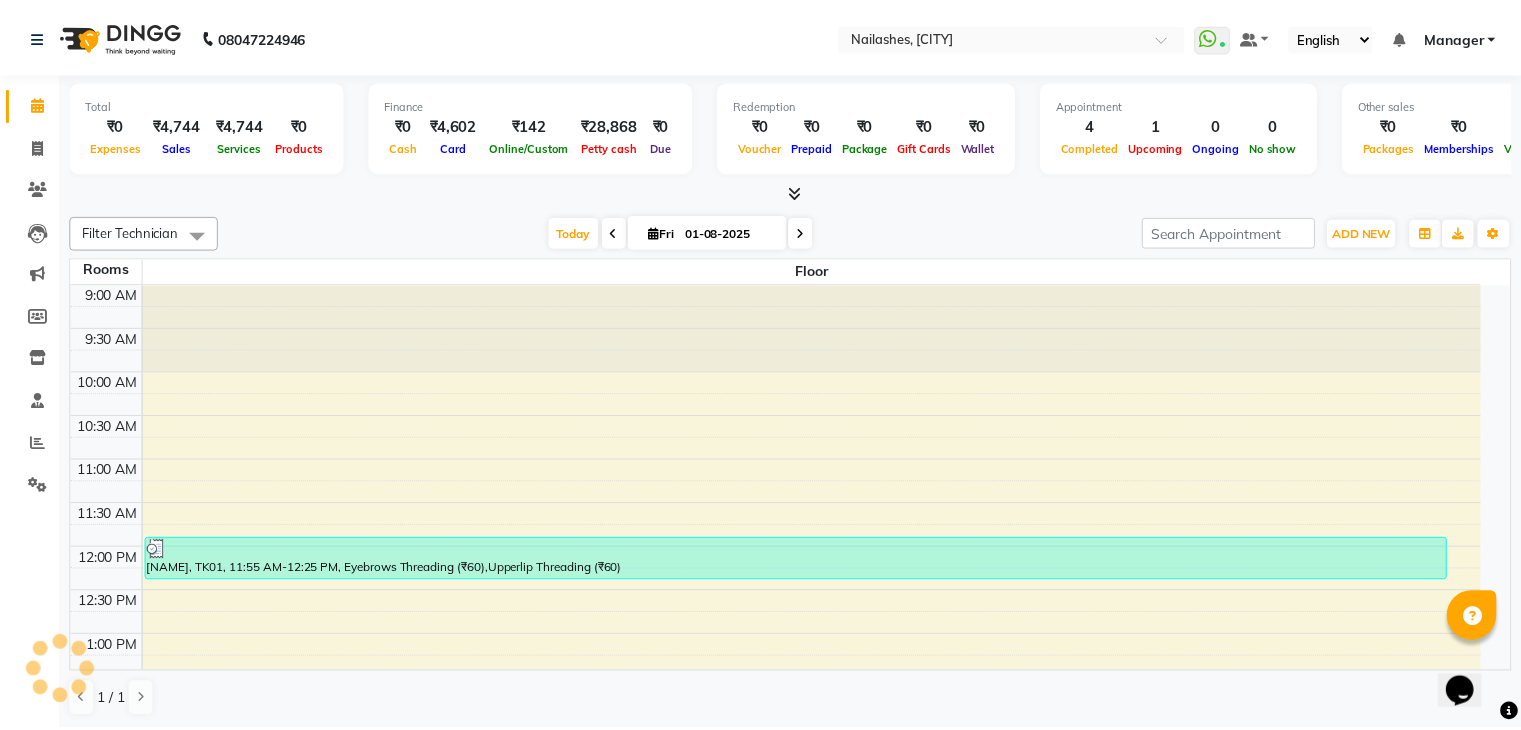 scroll, scrollTop: 0, scrollLeft: 0, axis: both 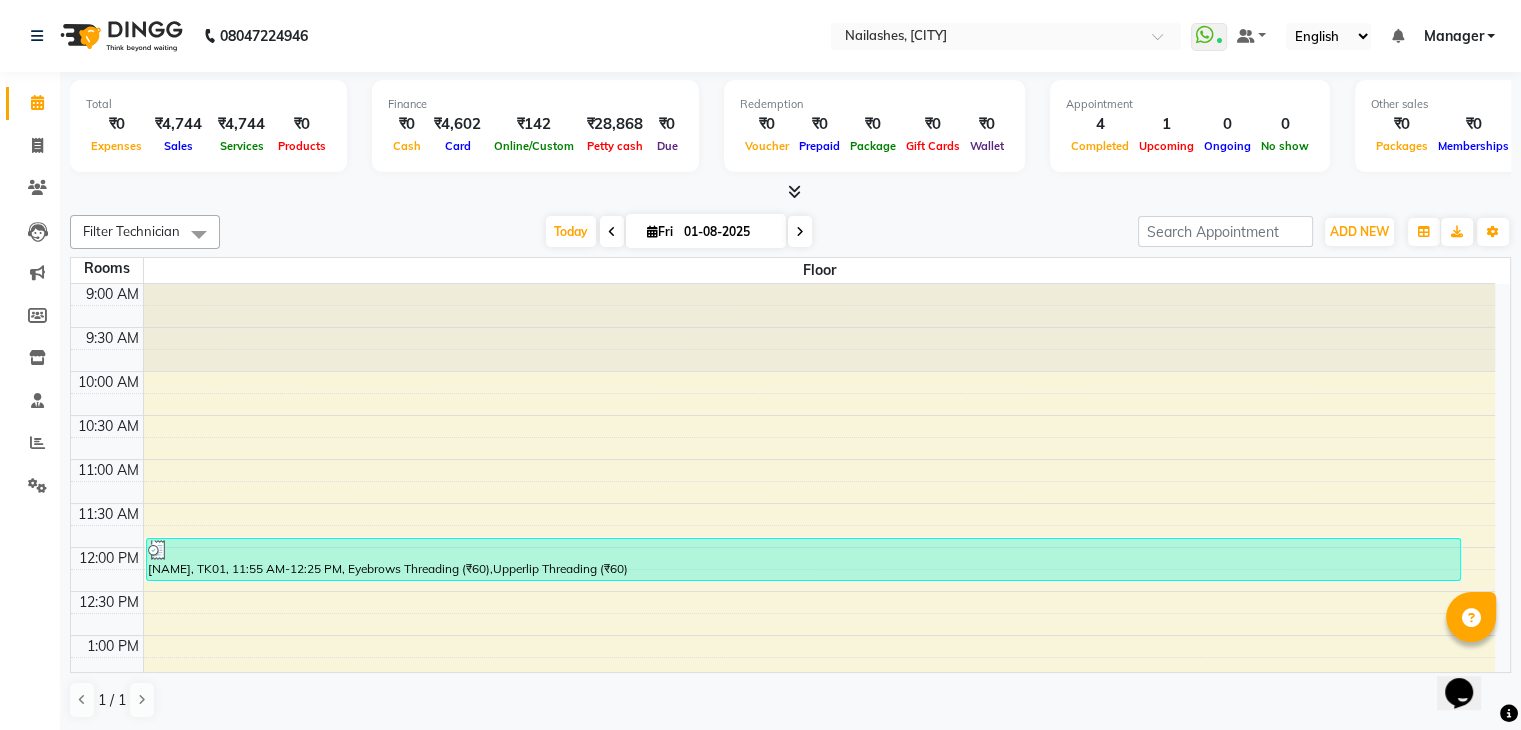 click on "Total  ₹0  Expenses ₹4,744  Sales ₹4,744  Services ₹0  Products Finance  ₹0  Cash ₹4,602  Card ₹142  Online/Custom ₹28,868 Petty cash ₹0 Due  Redemption  ₹0 Voucher ₹0 Prepaid ₹0 Package ₹0  Gift Cards ₹0  Wallet  Appointment  4 Completed 1 Upcoming 0 Ongoing 0 No show  Other sales  ₹0  Packages ₹0  Memberships ₹0  Vouchers ₹0  Prepaids ₹0  Gift Cards" at bounding box center [790, 129] 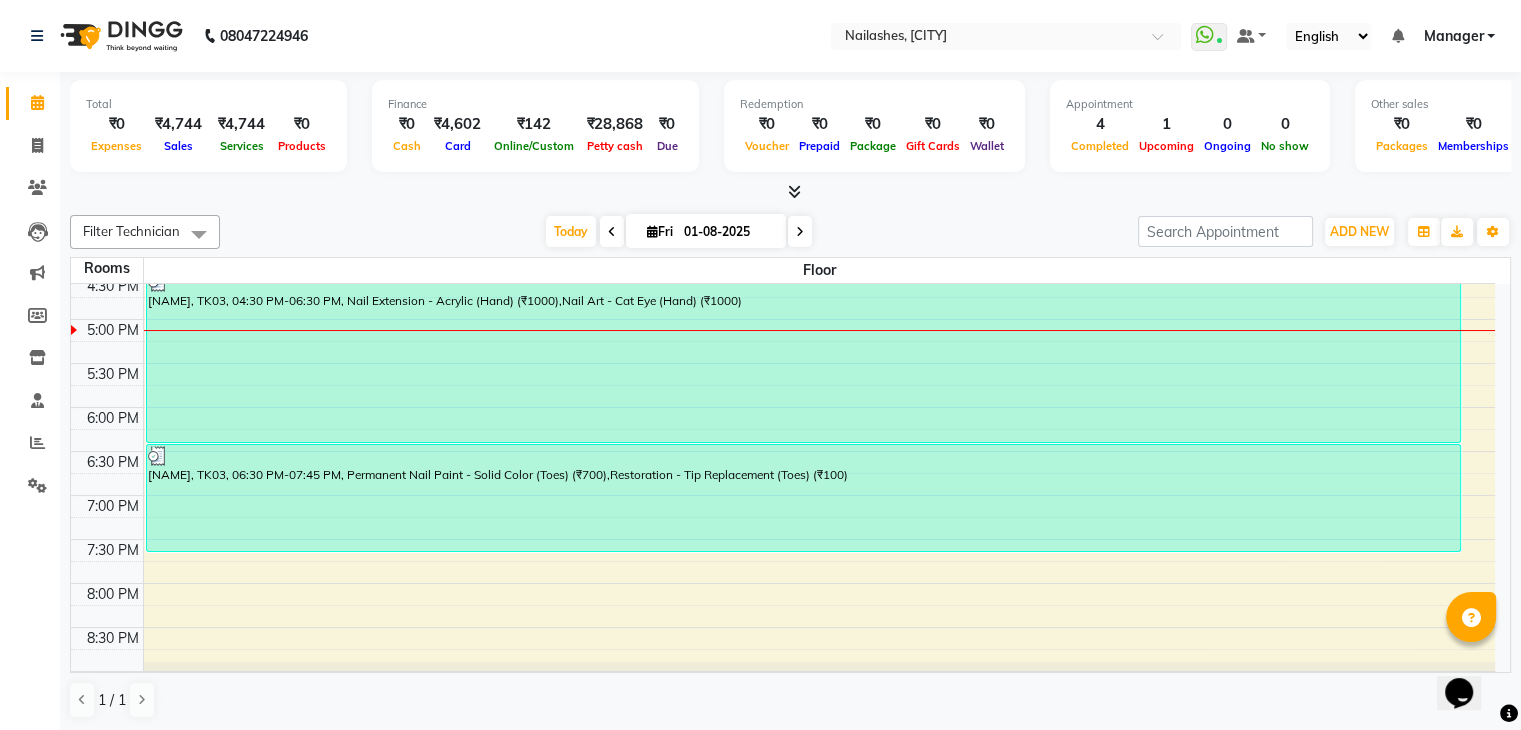scroll, scrollTop: 744, scrollLeft: 0, axis: vertical 